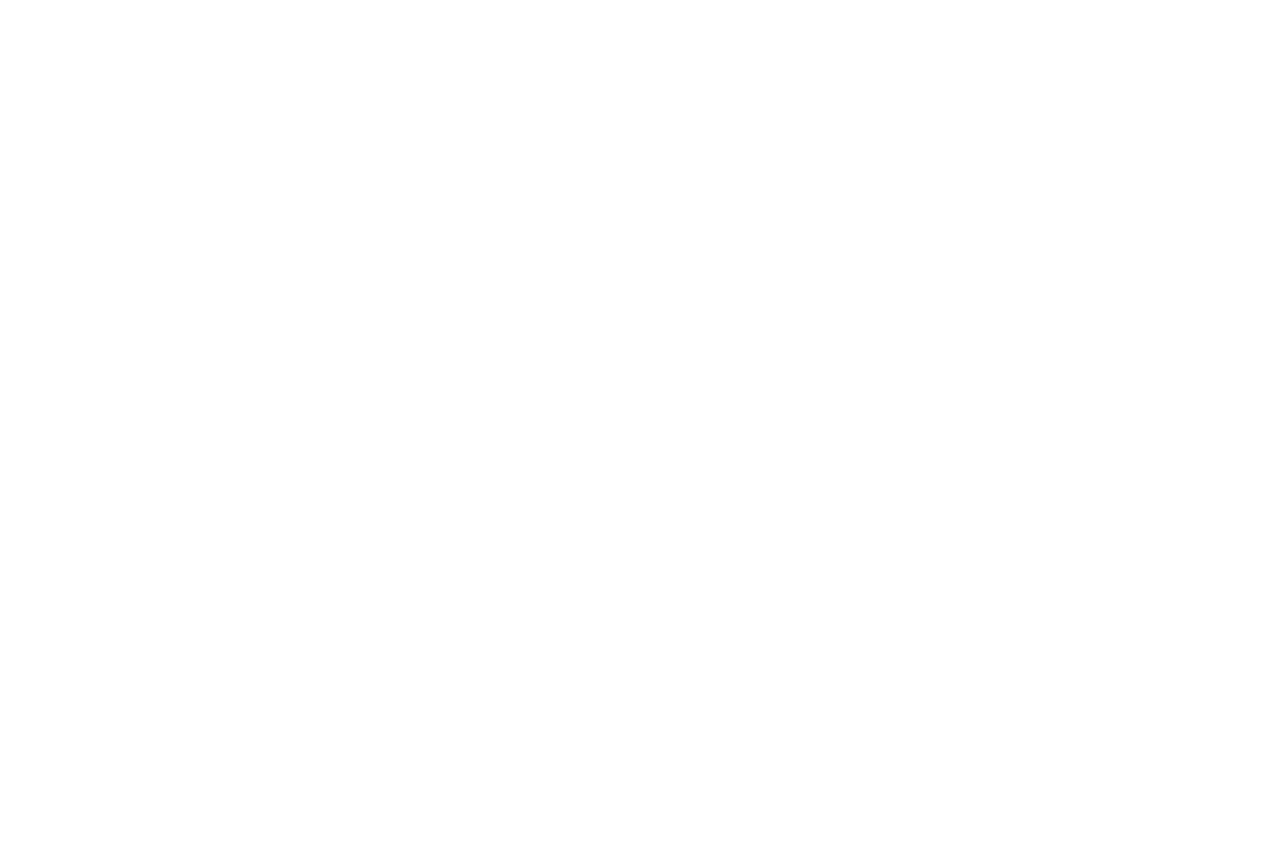 scroll, scrollTop: 0, scrollLeft: 0, axis: both 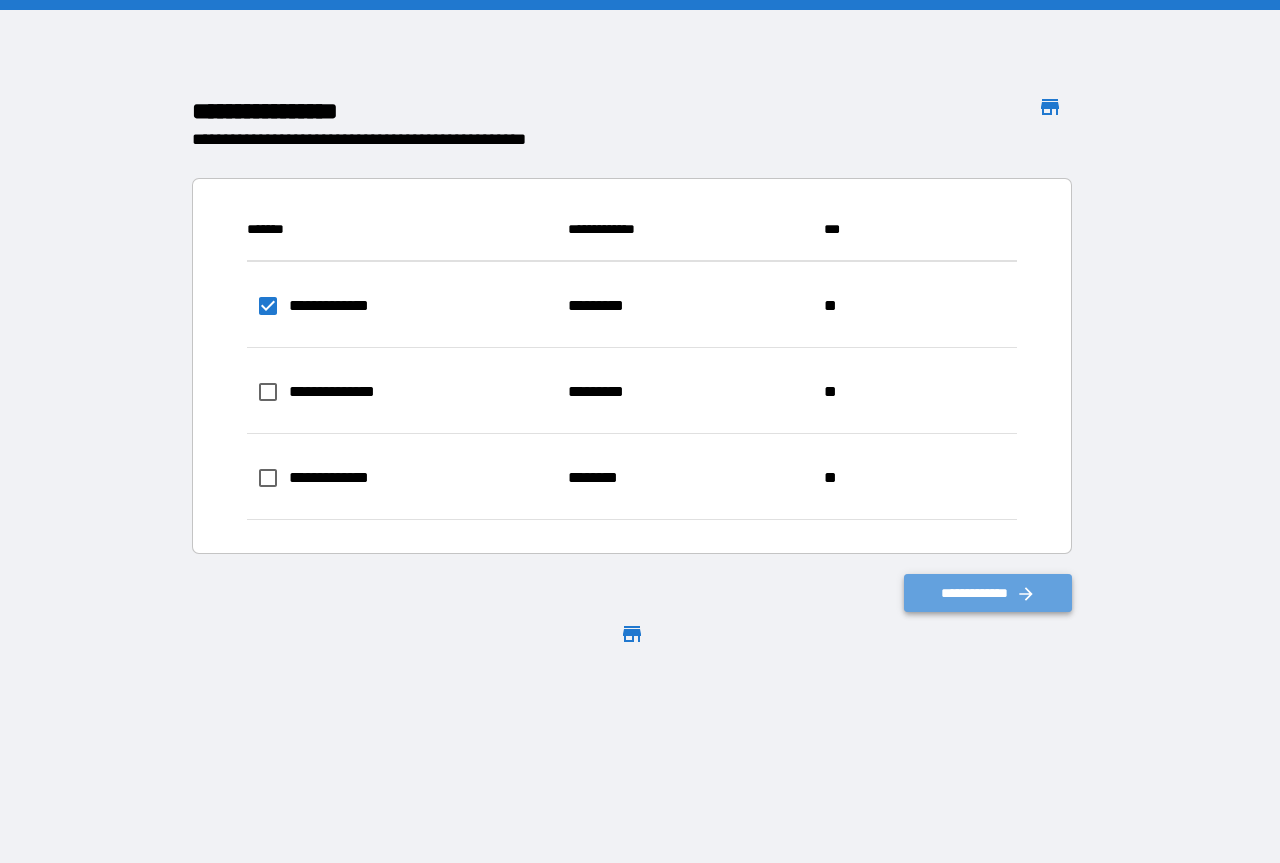 click on "**********" at bounding box center (988, 593) 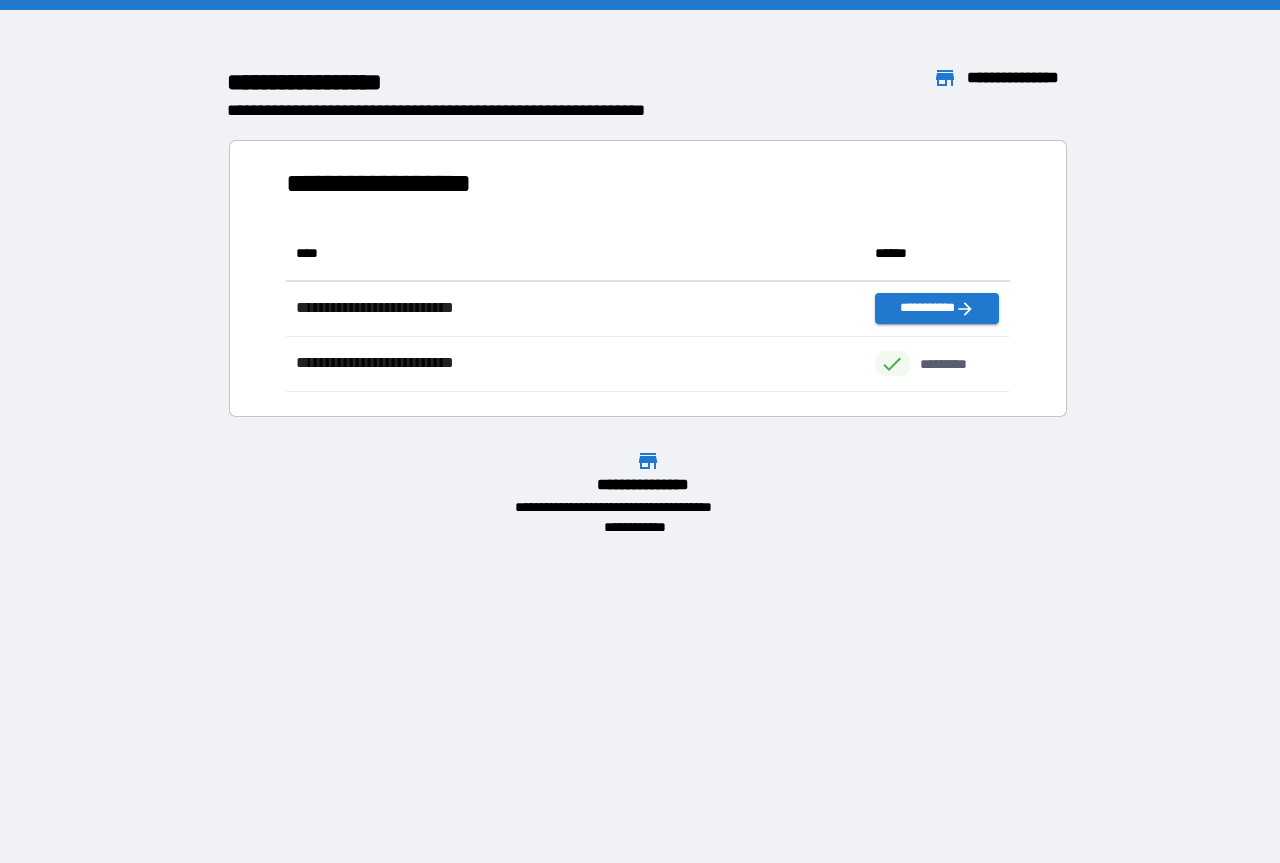 scroll, scrollTop: 1, scrollLeft: 0, axis: vertical 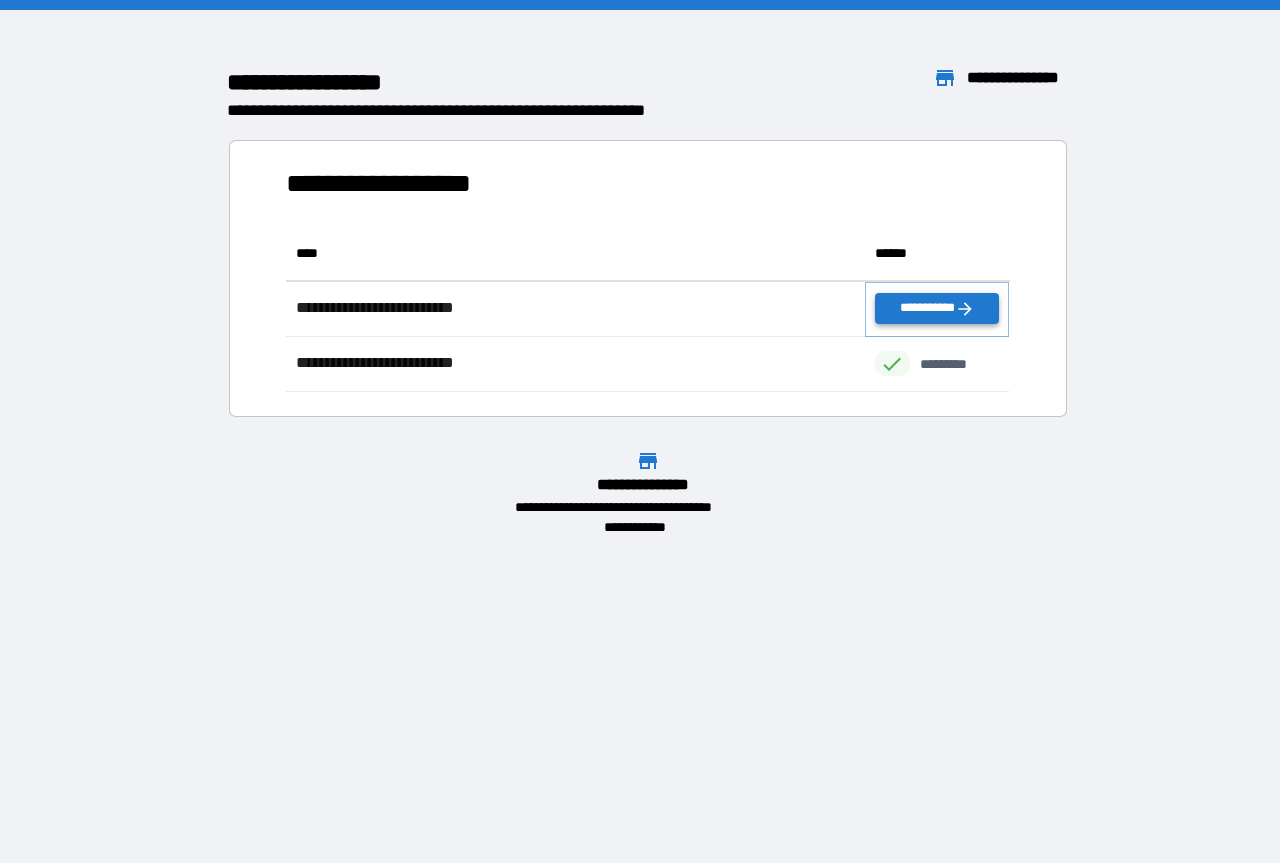 click on "**********" at bounding box center (937, 308) 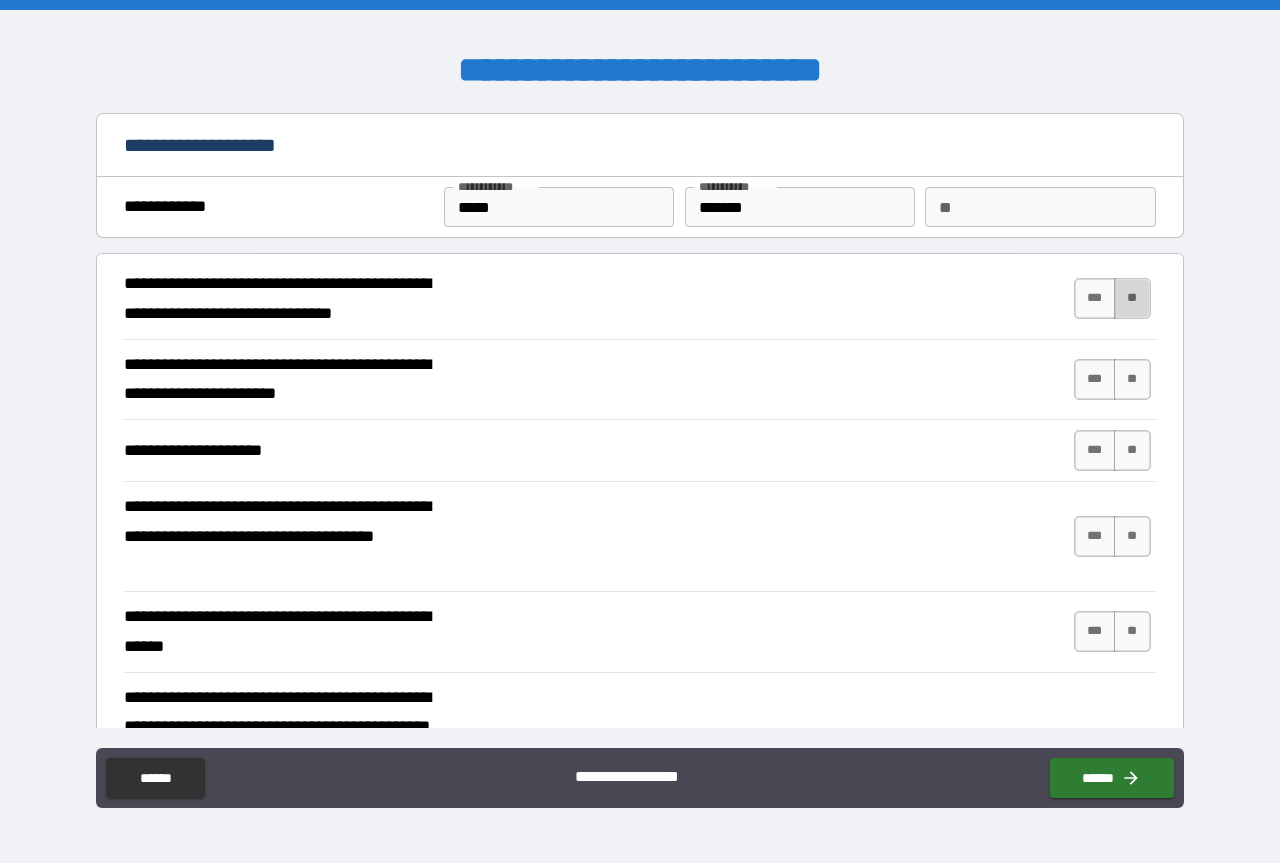 click on "**" at bounding box center (1132, 298) 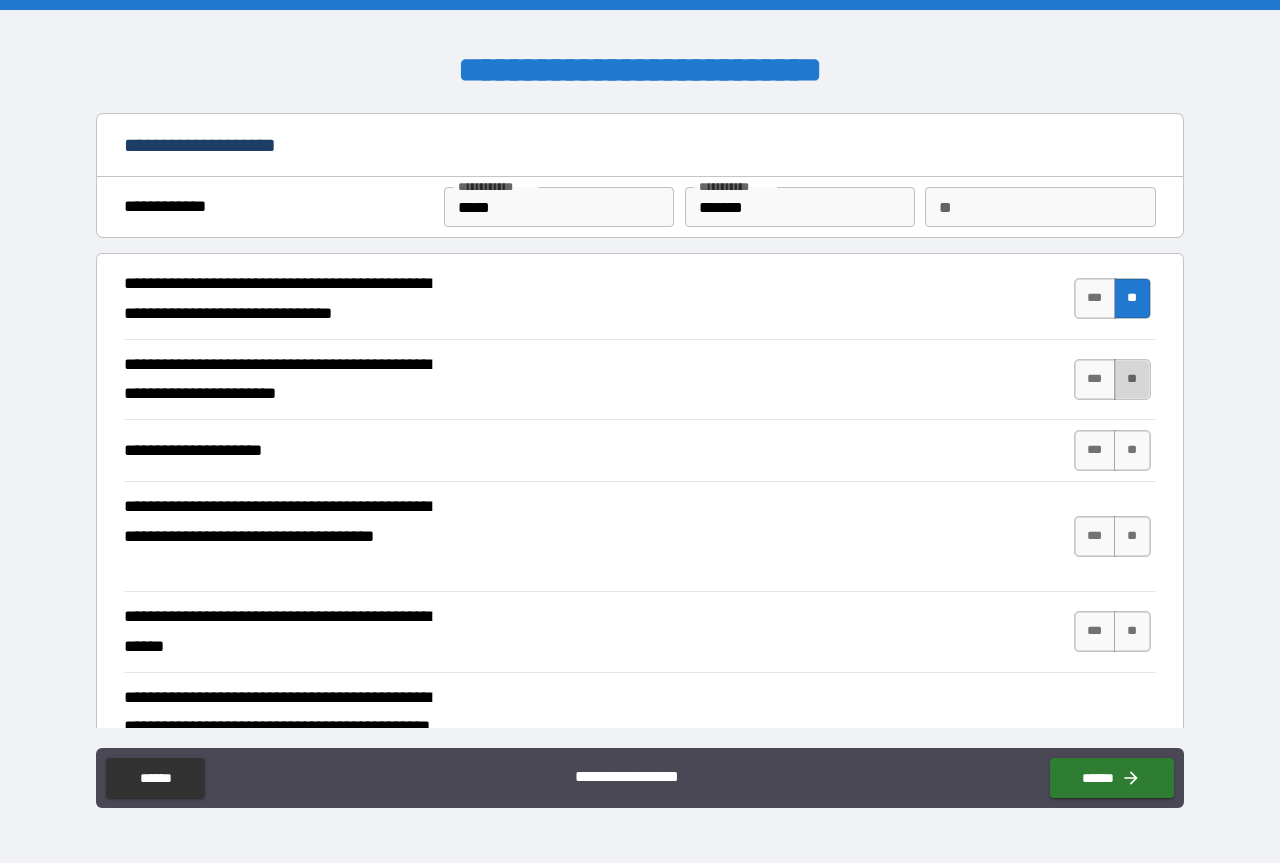 click on "**" at bounding box center (1132, 379) 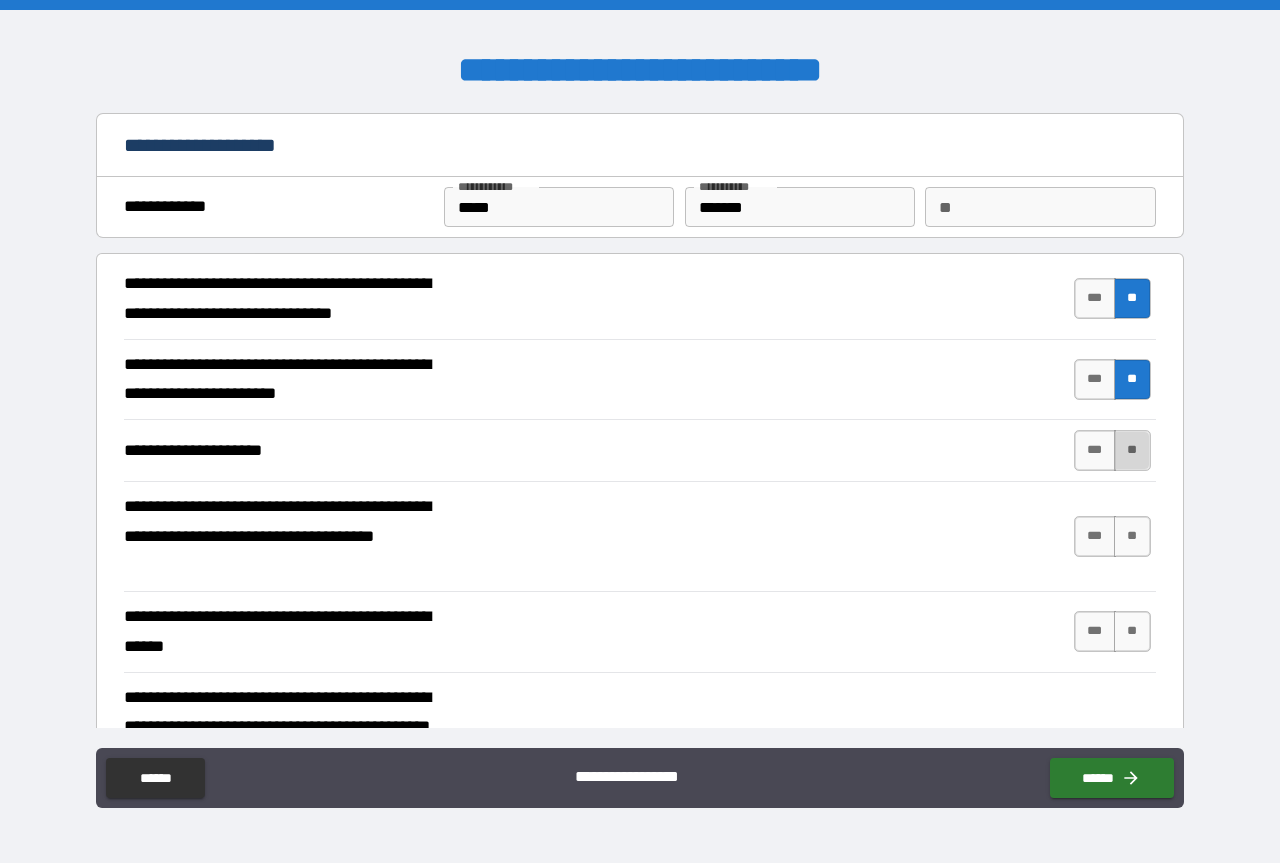 click on "**" at bounding box center (1132, 450) 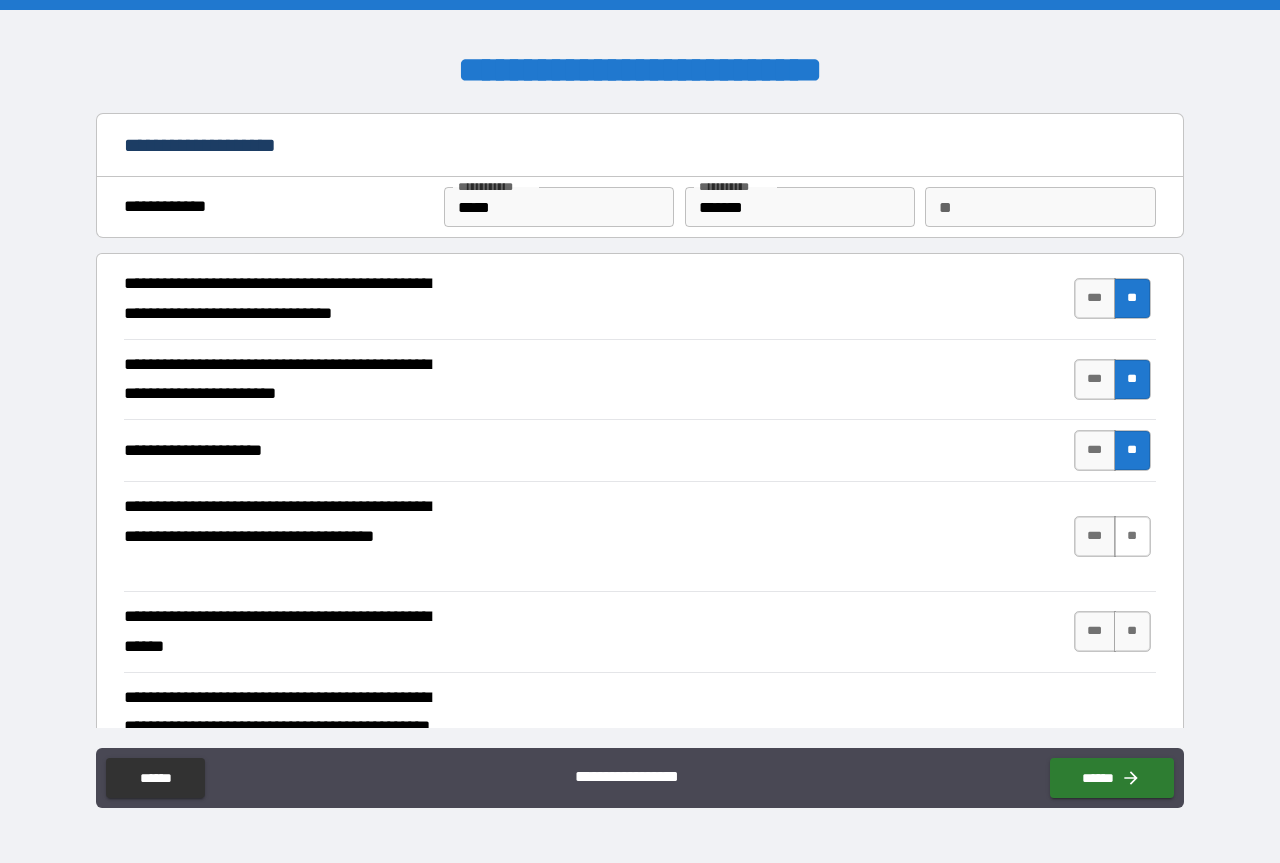 click on "**" at bounding box center (1132, 536) 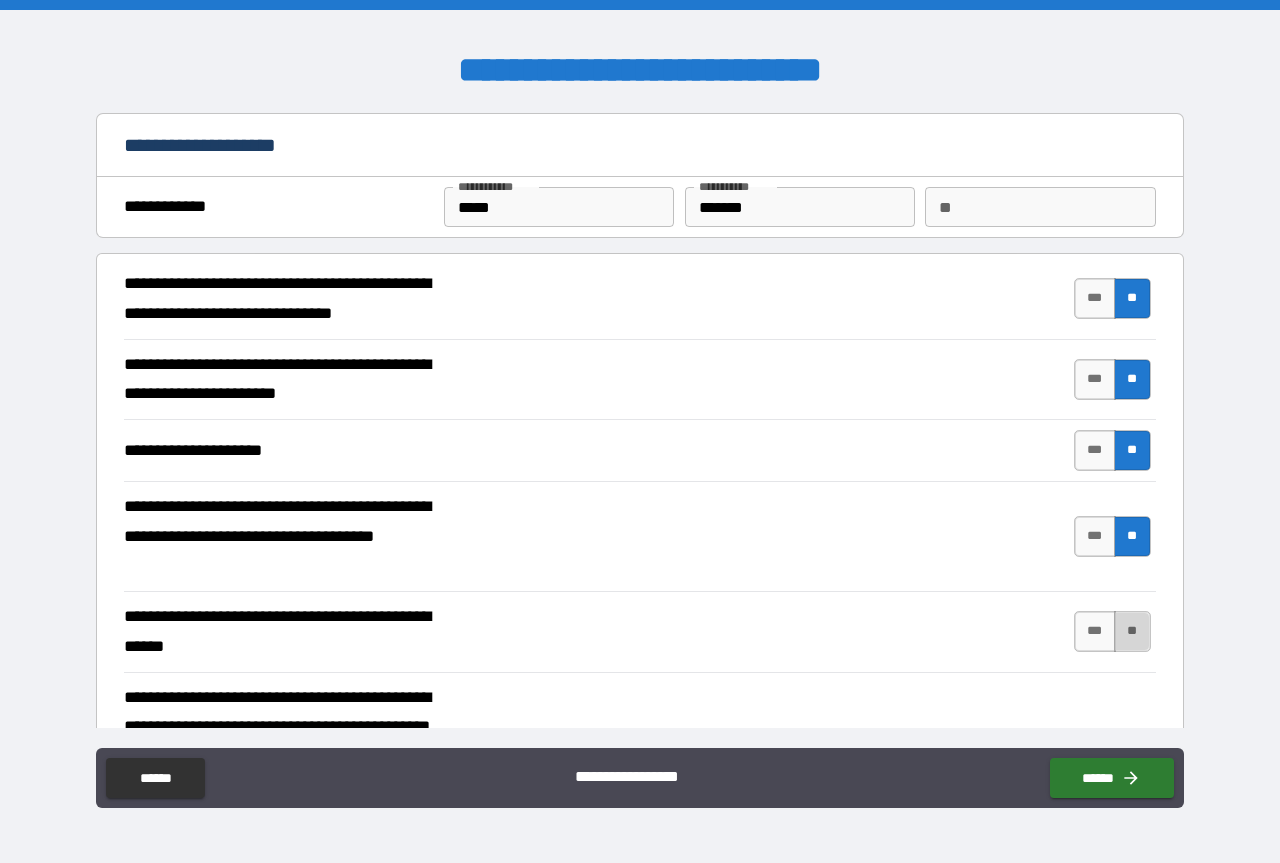 click on "**" at bounding box center (1132, 631) 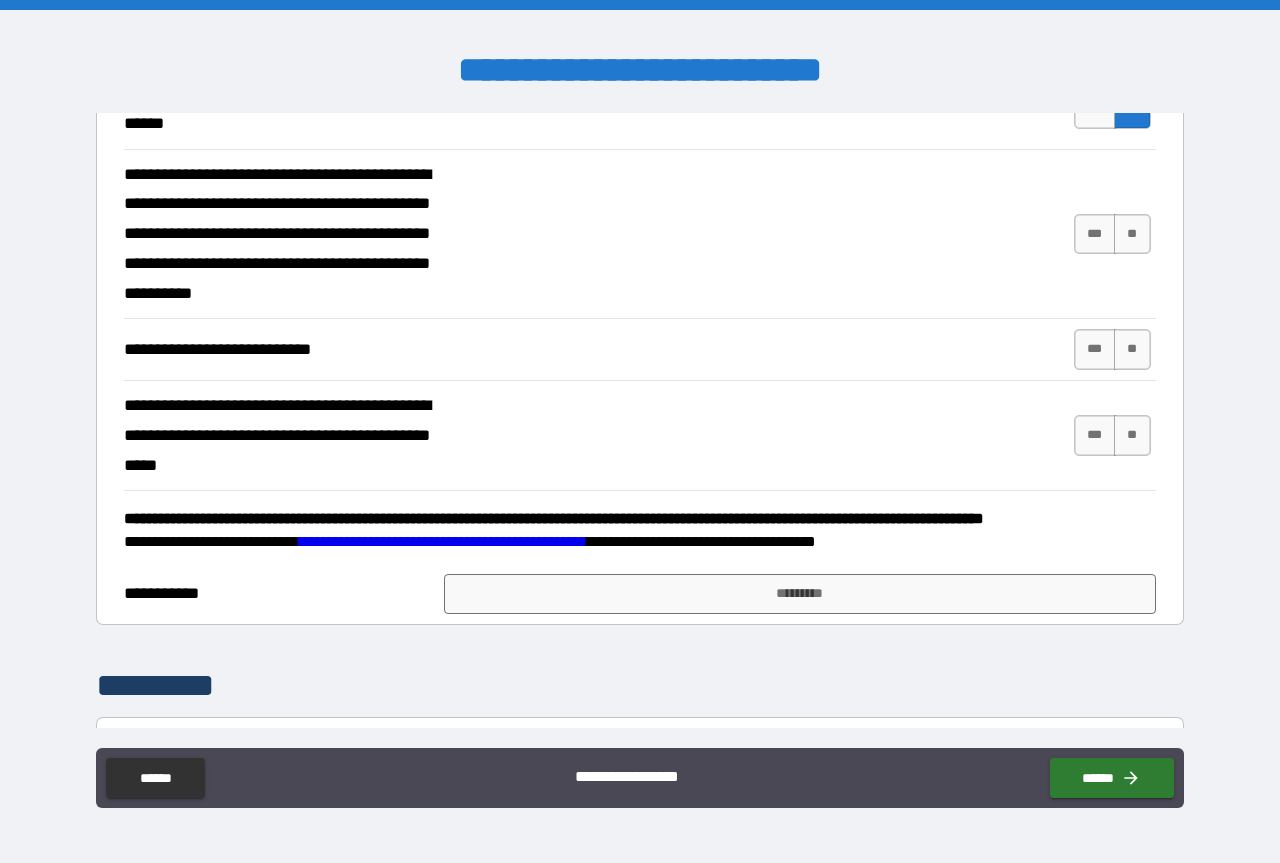 scroll, scrollTop: 529, scrollLeft: 0, axis: vertical 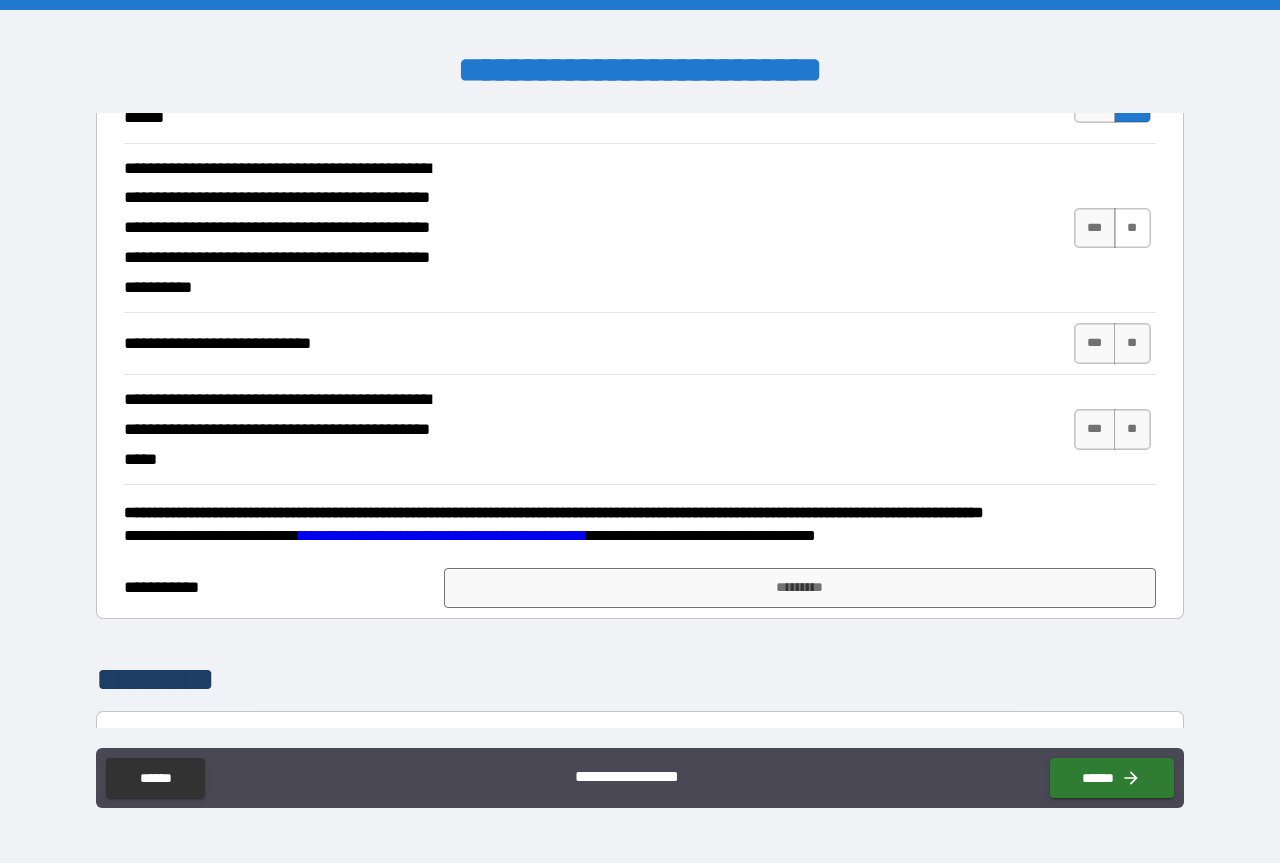 click on "**" at bounding box center [1132, 228] 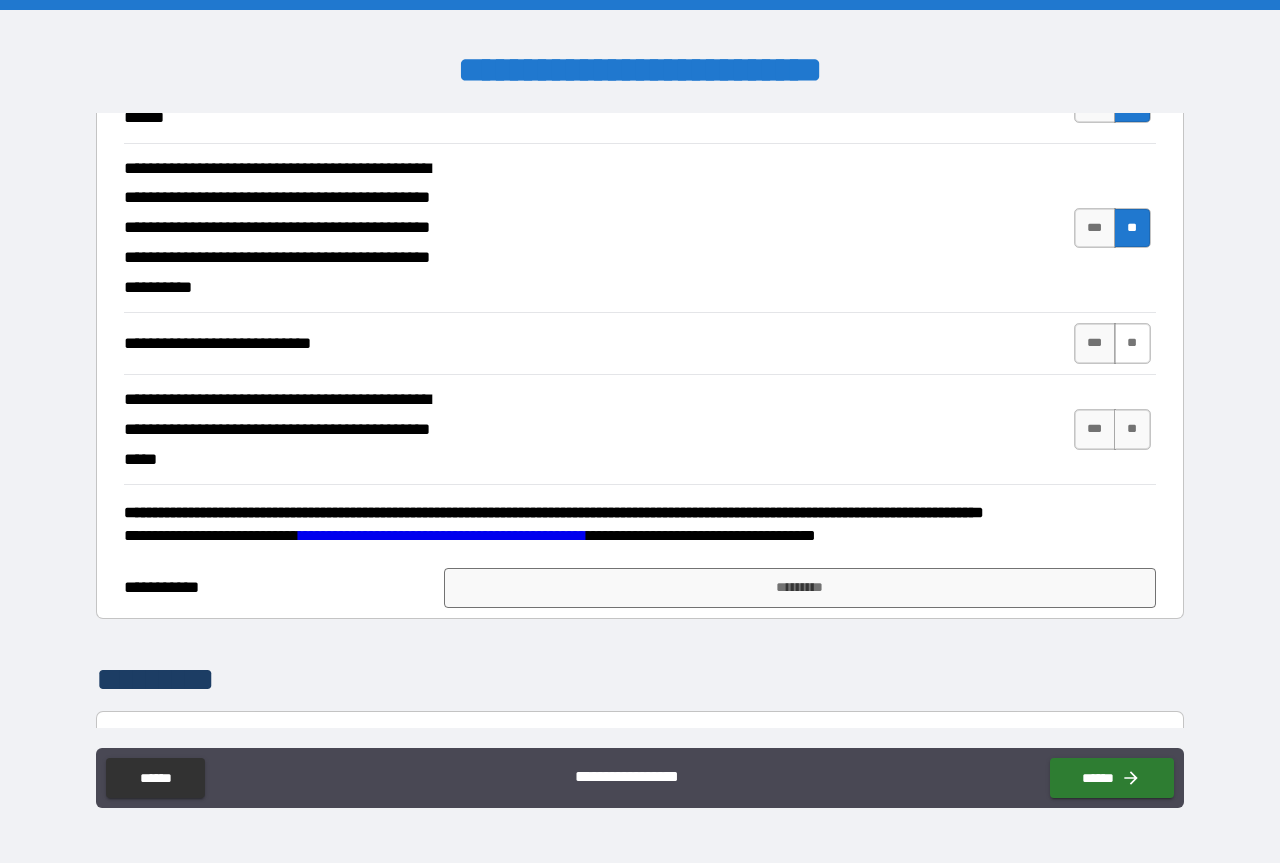 click on "**" at bounding box center [1132, 343] 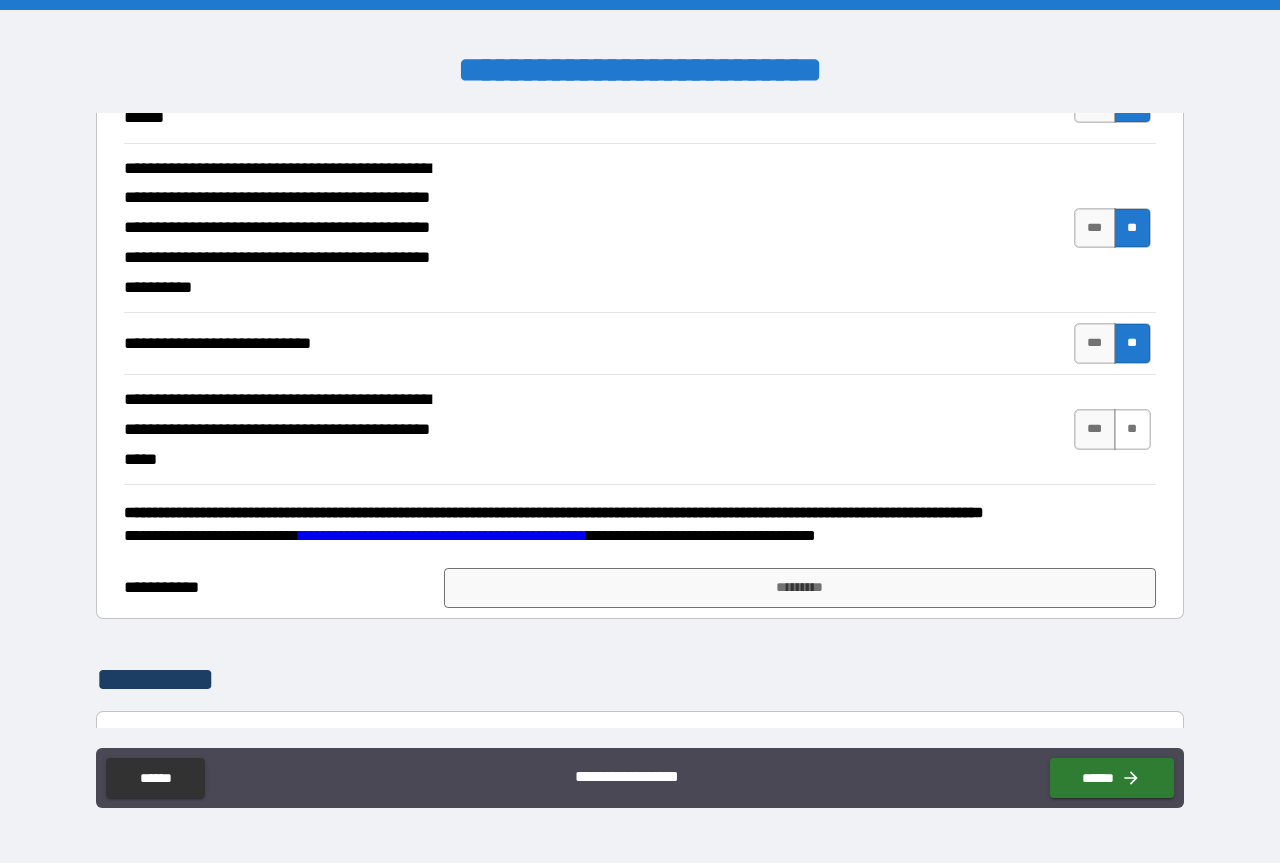 click on "**" at bounding box center (1132, 429) 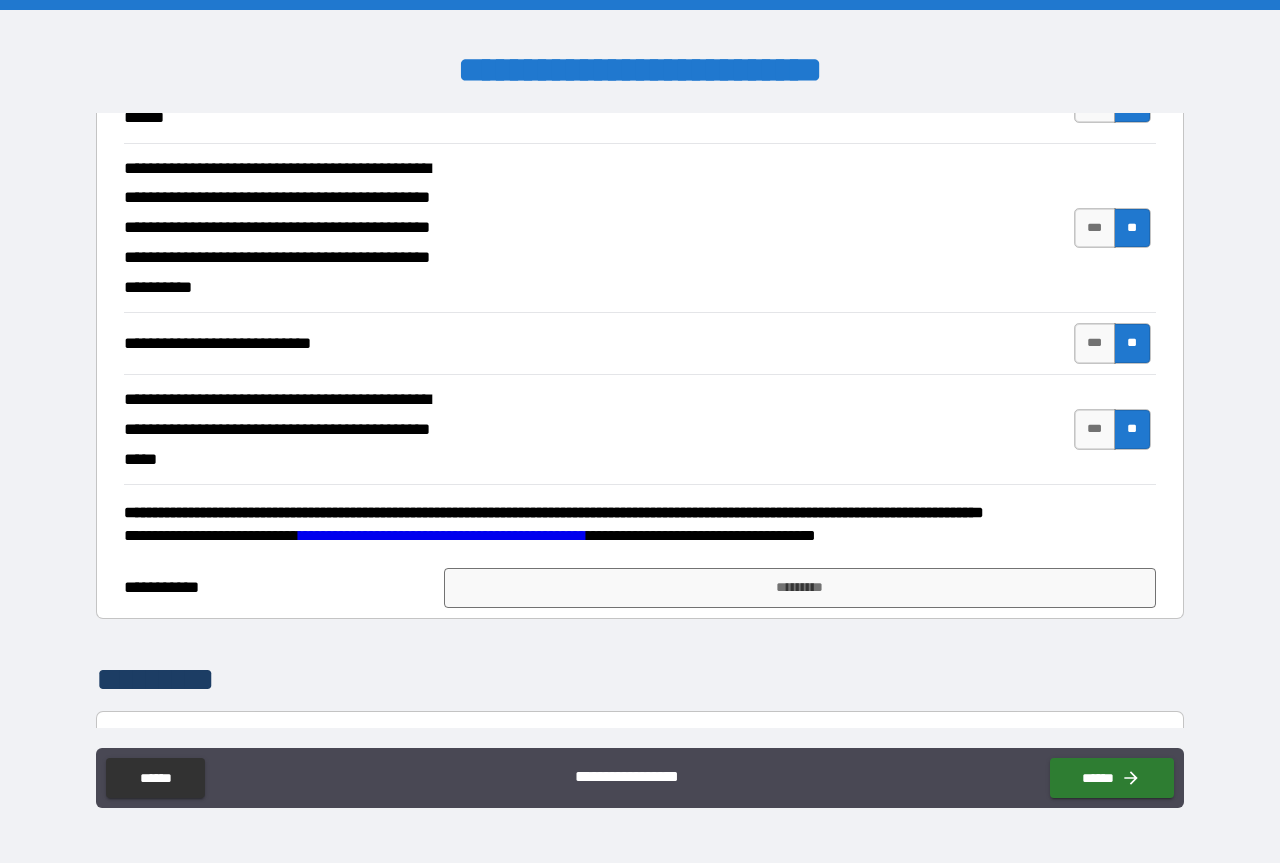 scroll, scrollTop: 615, scrollLeft: 0, axis: vertical 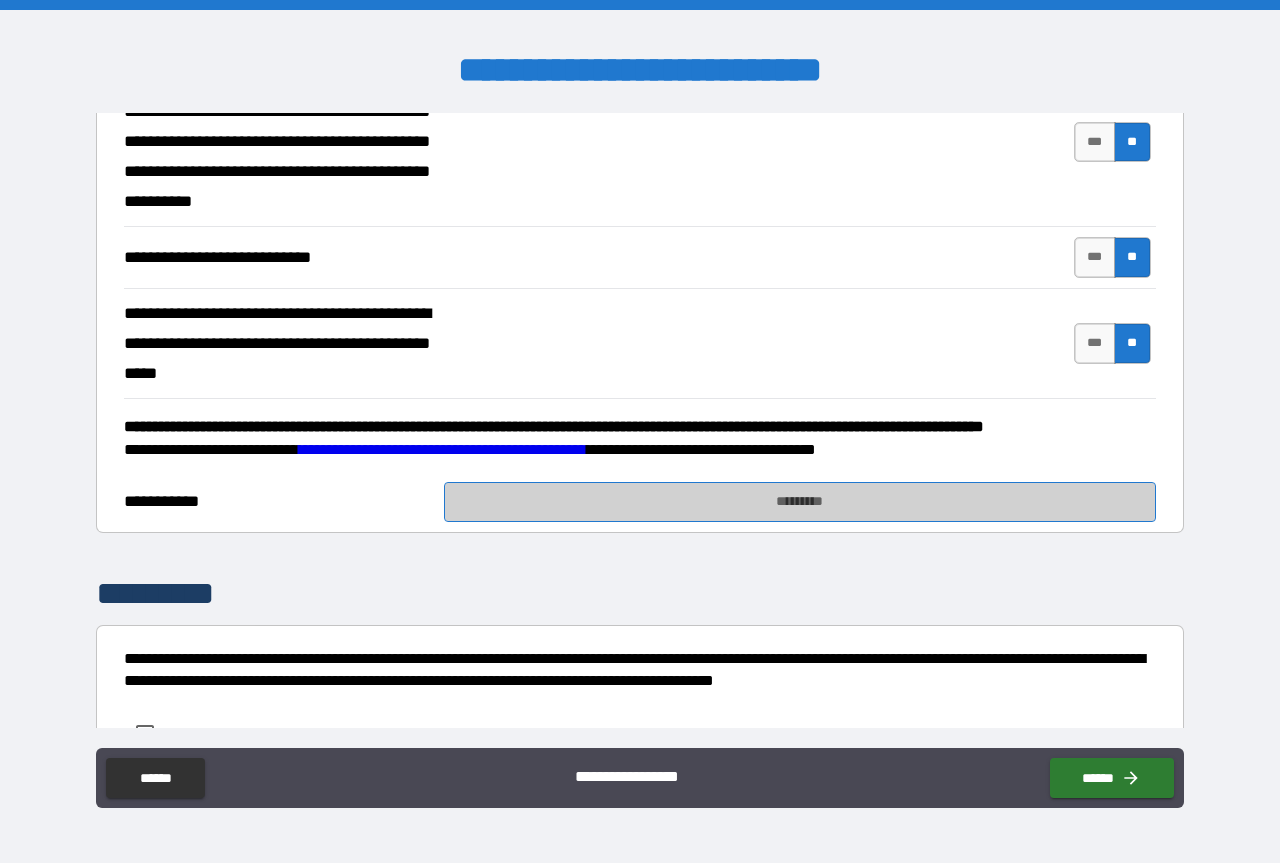 click on "*********" at bounding box center (800, 502) 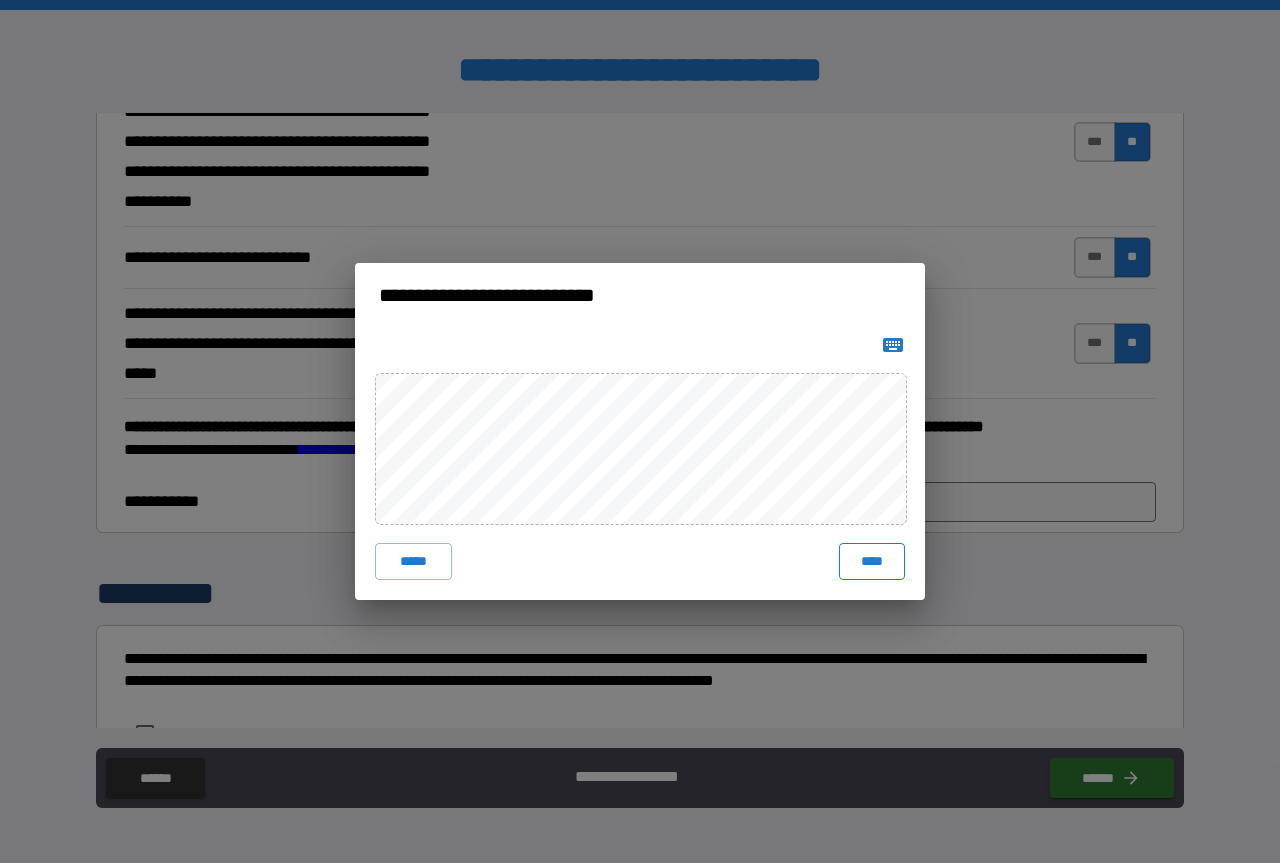 click on "****" at bounding box center (872, 561) 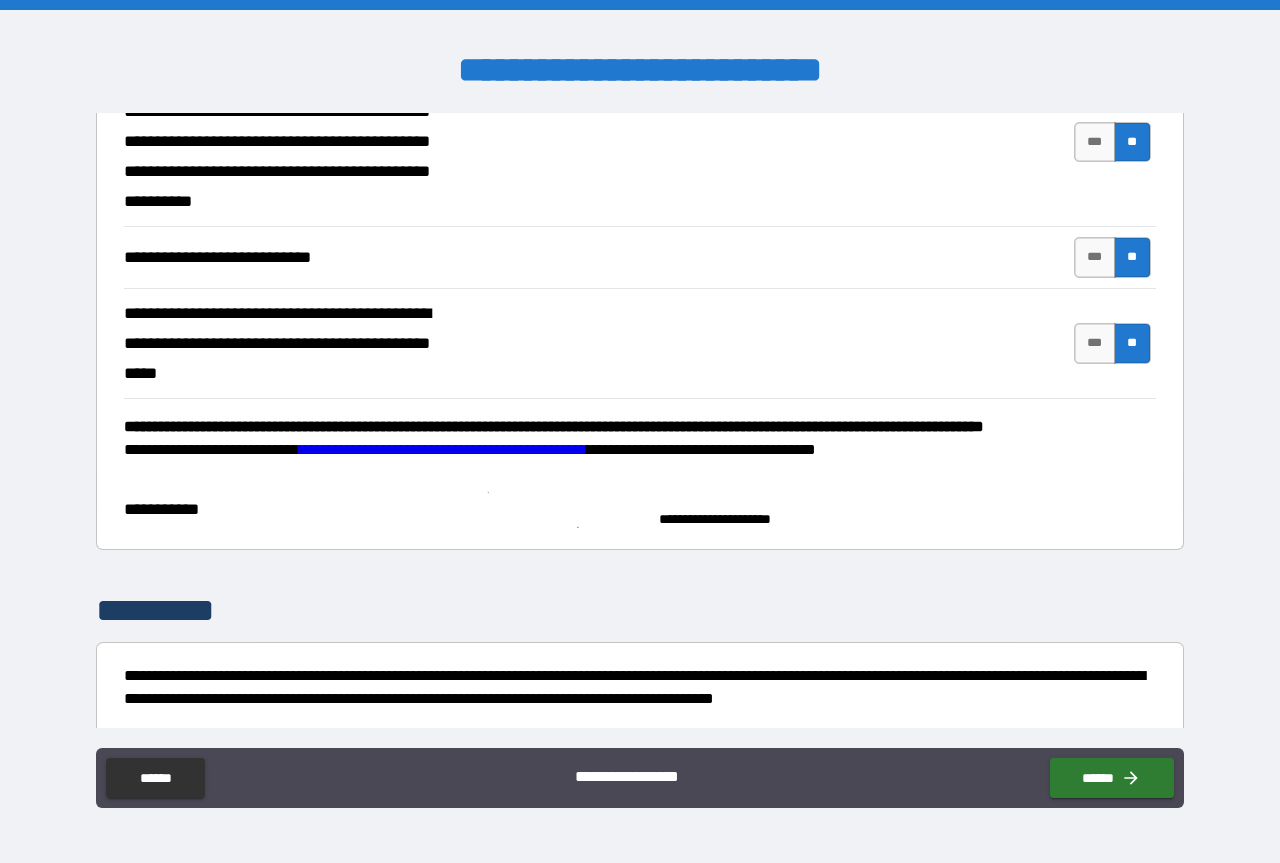 drag, startPoint x: 335, startPoint y: 524, endPoint x: 311, endPoint y: 524, distance: 24 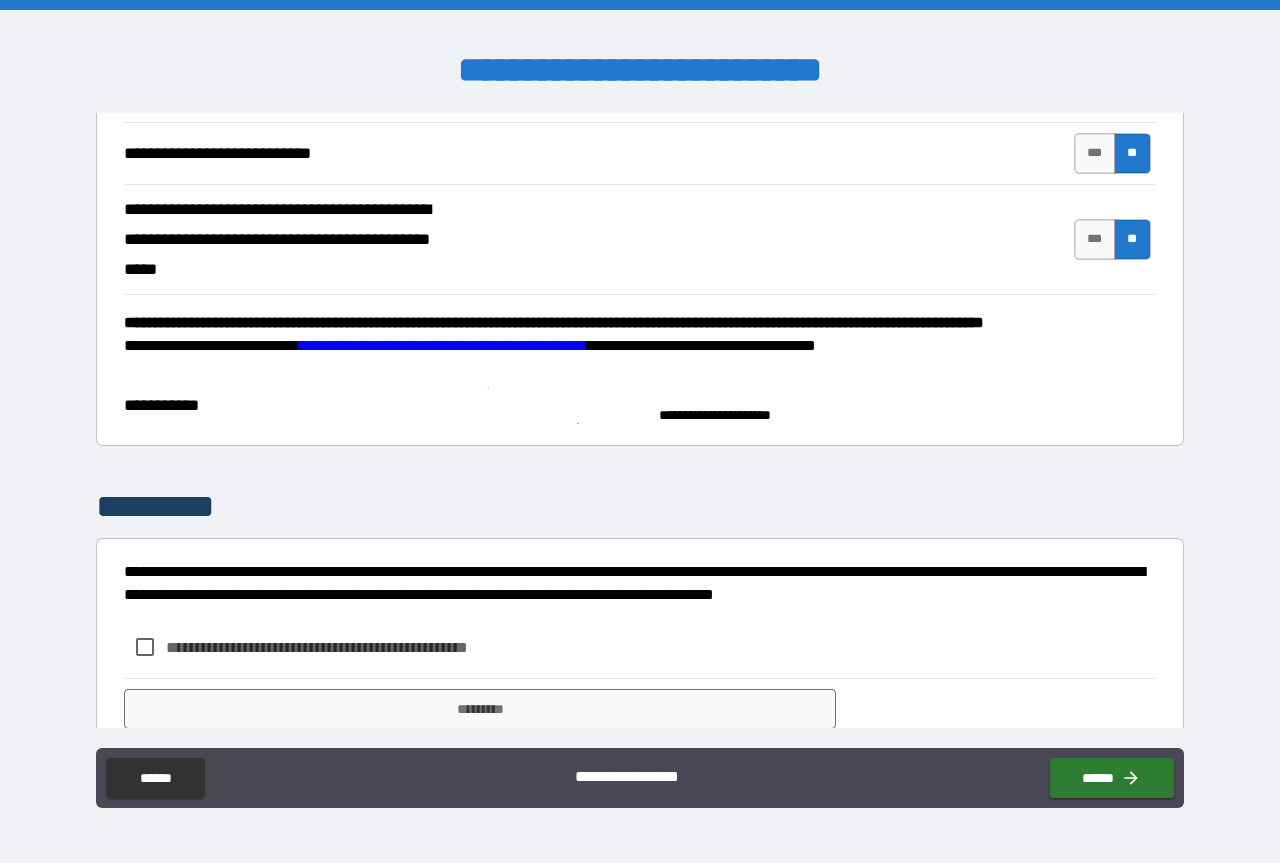 scroll, scrollTop: 791, scrollLeft: 0, axis: vertical 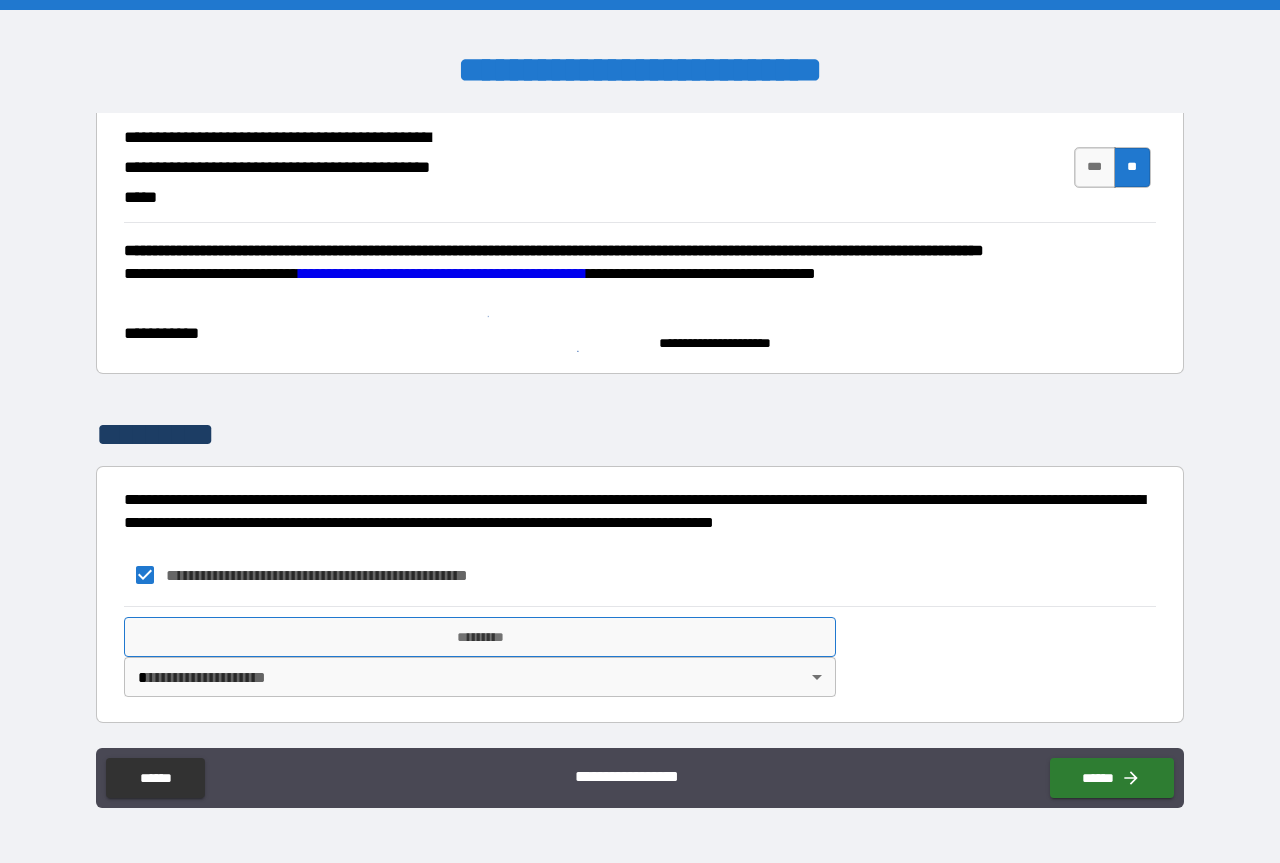click on "*********" at bounding box center (480, 637) 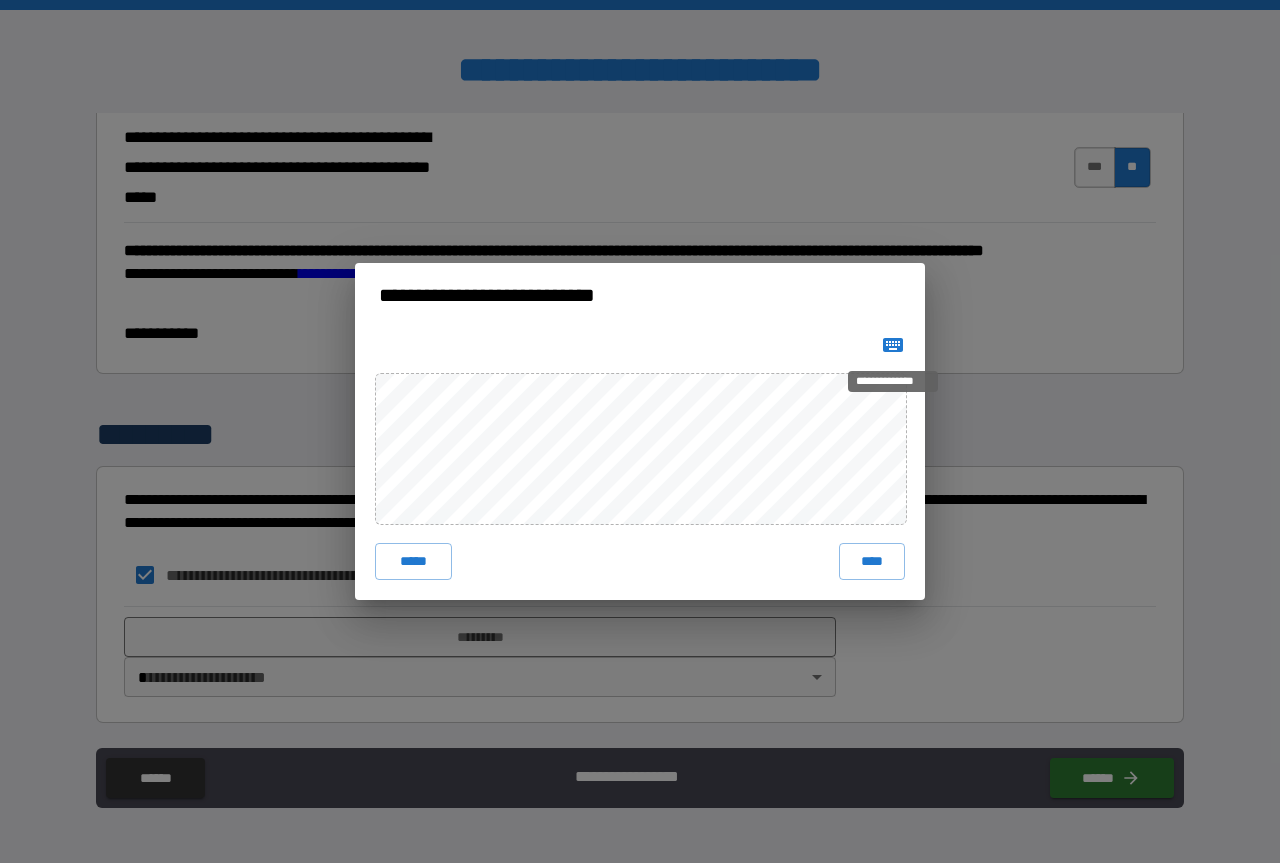 click 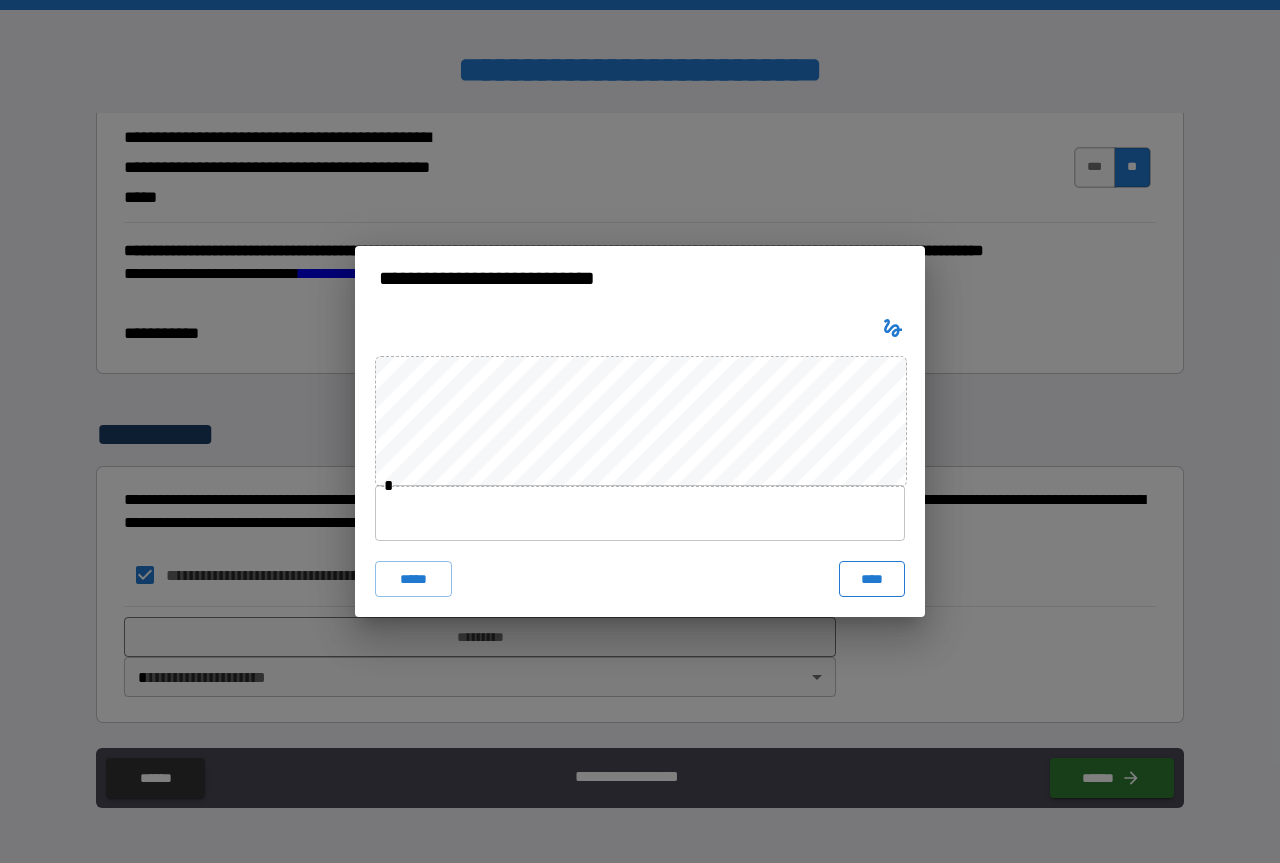 click on "****" at bounding box center [872, 579] 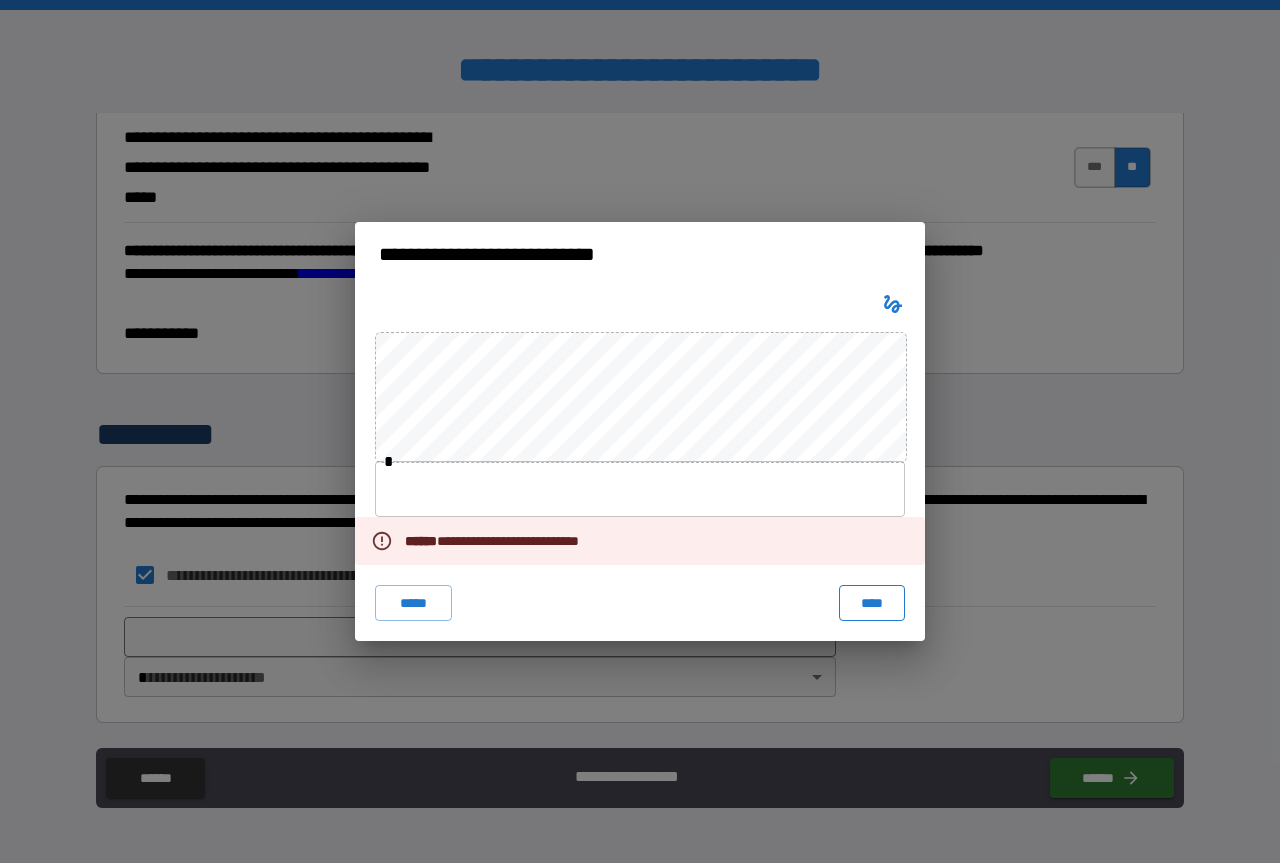 click on "****" at bounding box center (872, 603) 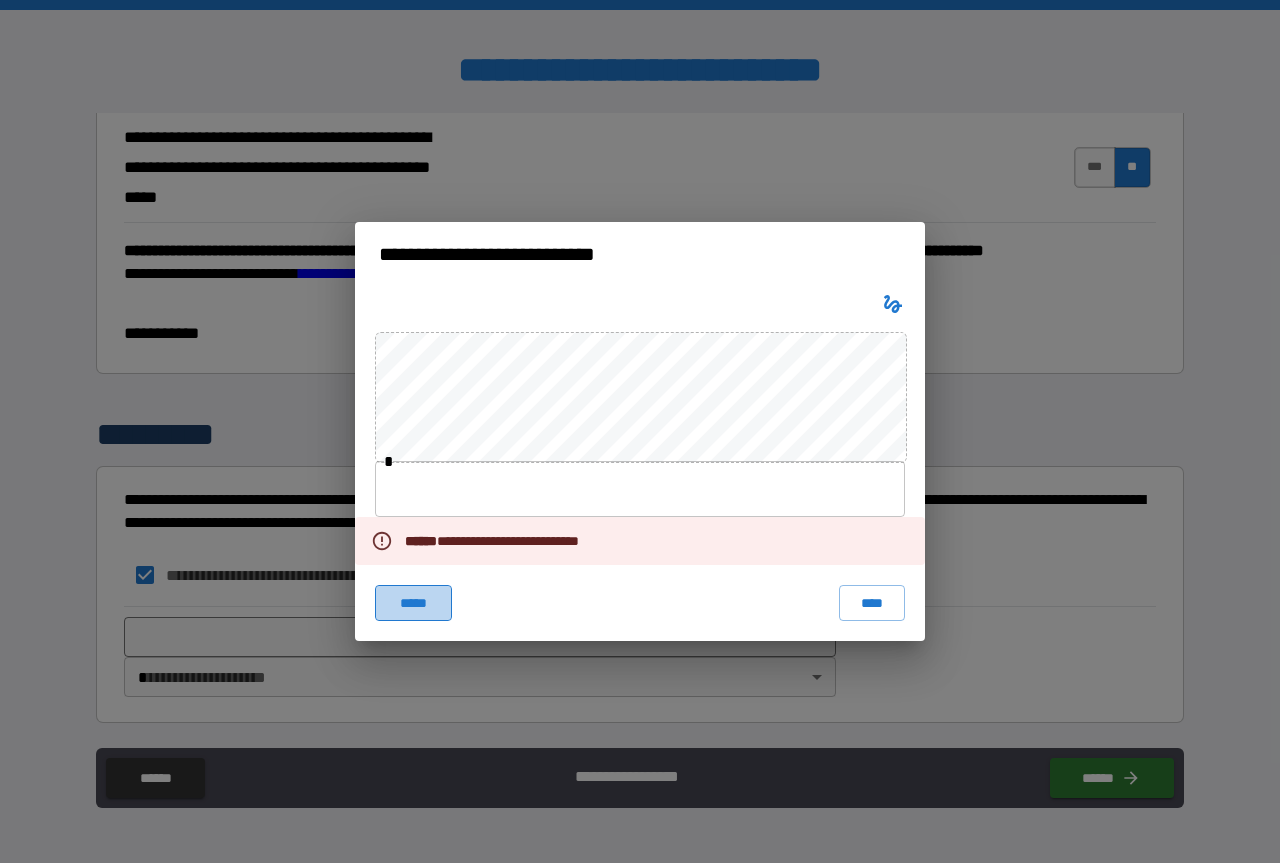 click on "*****" at bounding box center [413, 603] 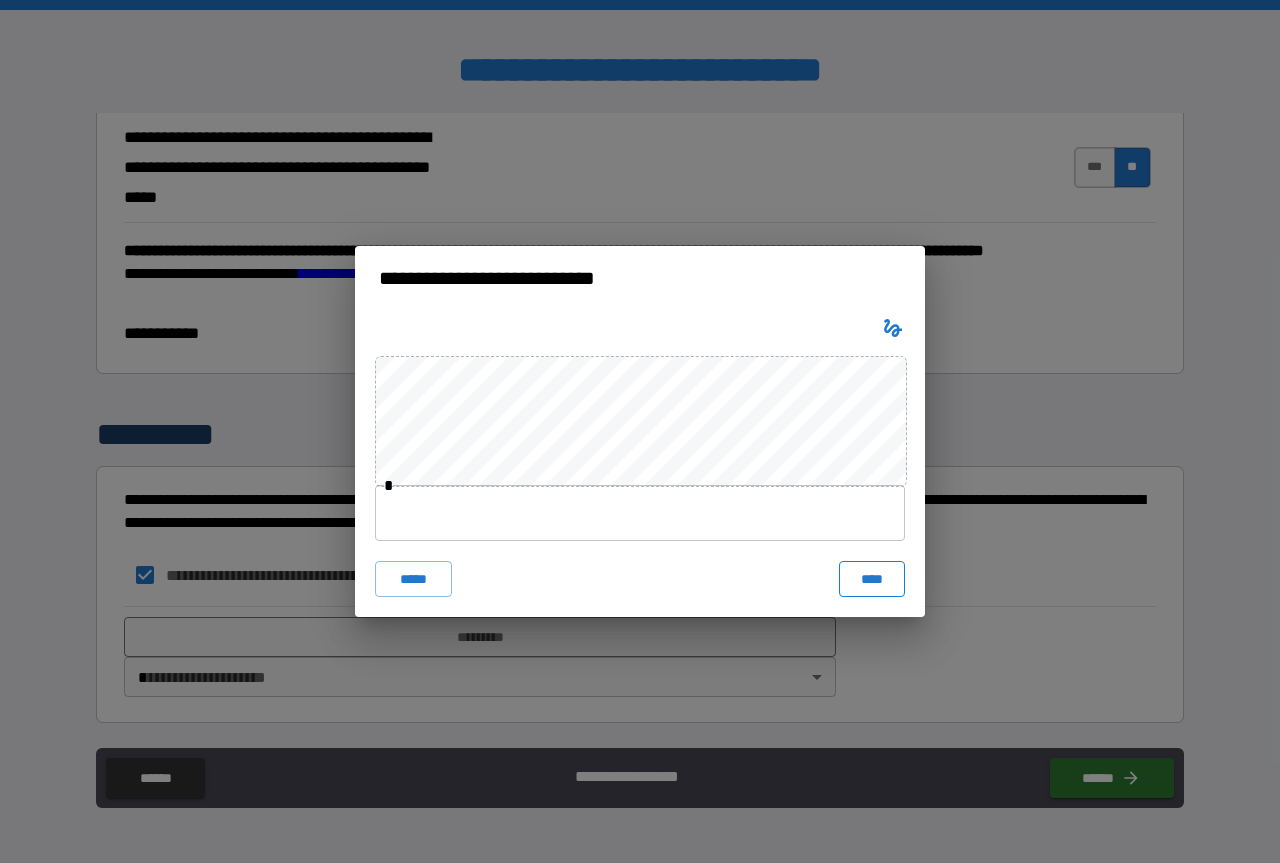 click on "****" at bounding box center [872, 579] 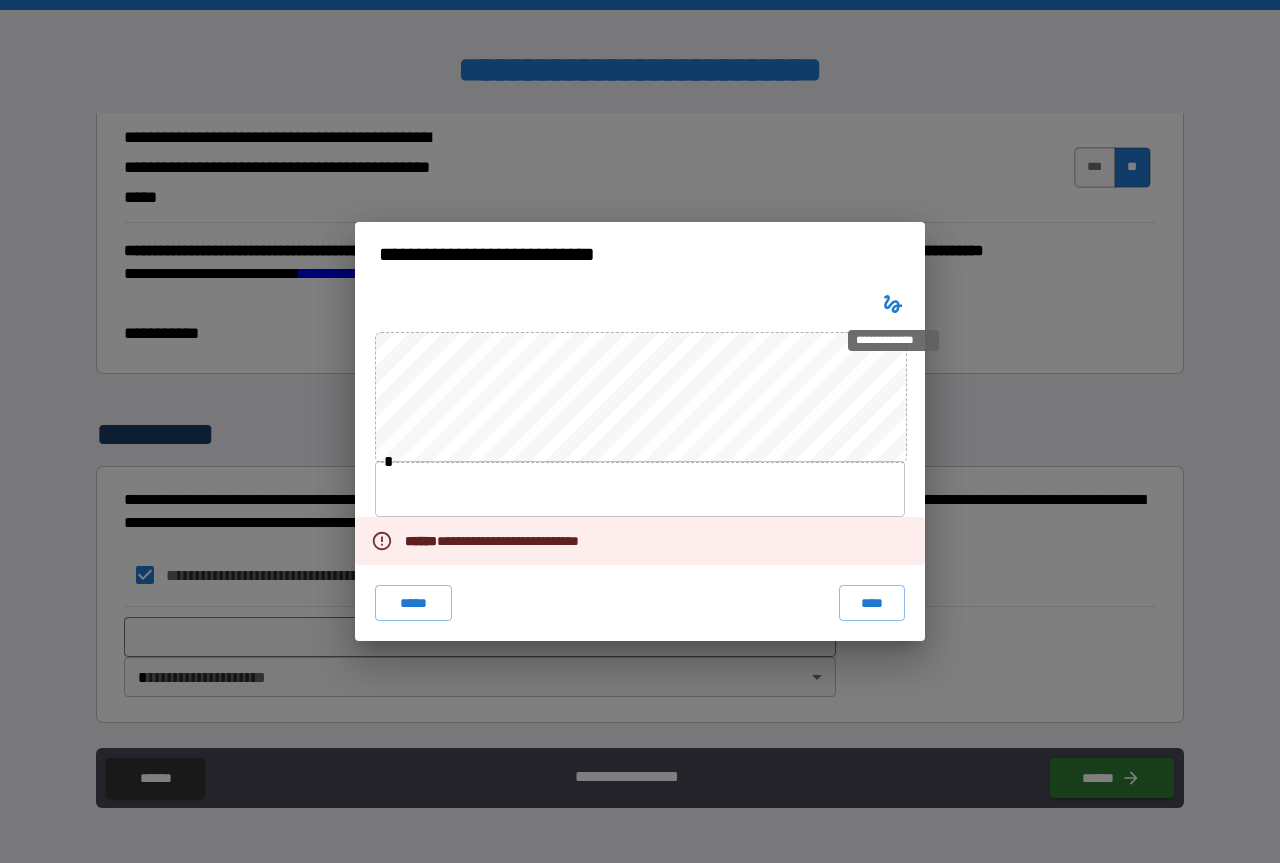 click 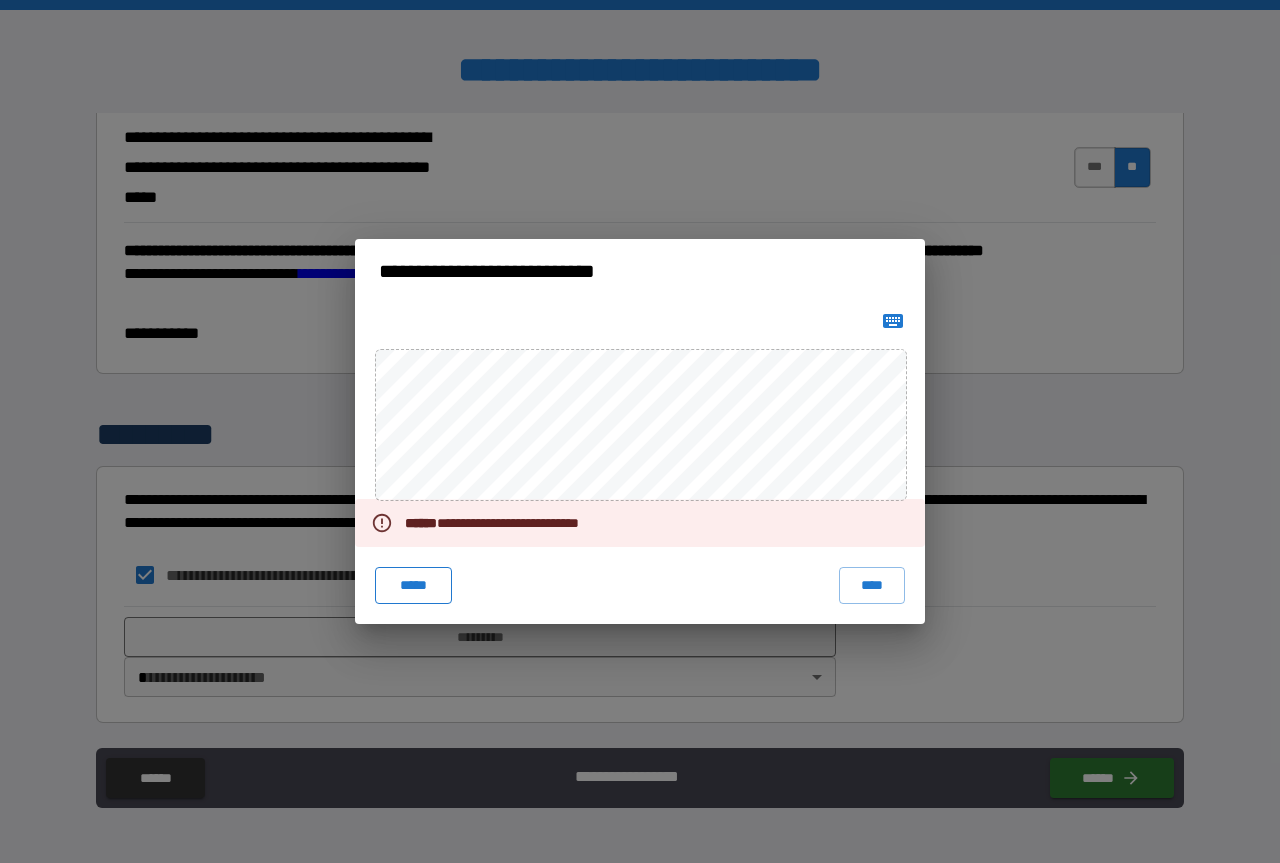 click on "*****" at bounding box center (413, 585) 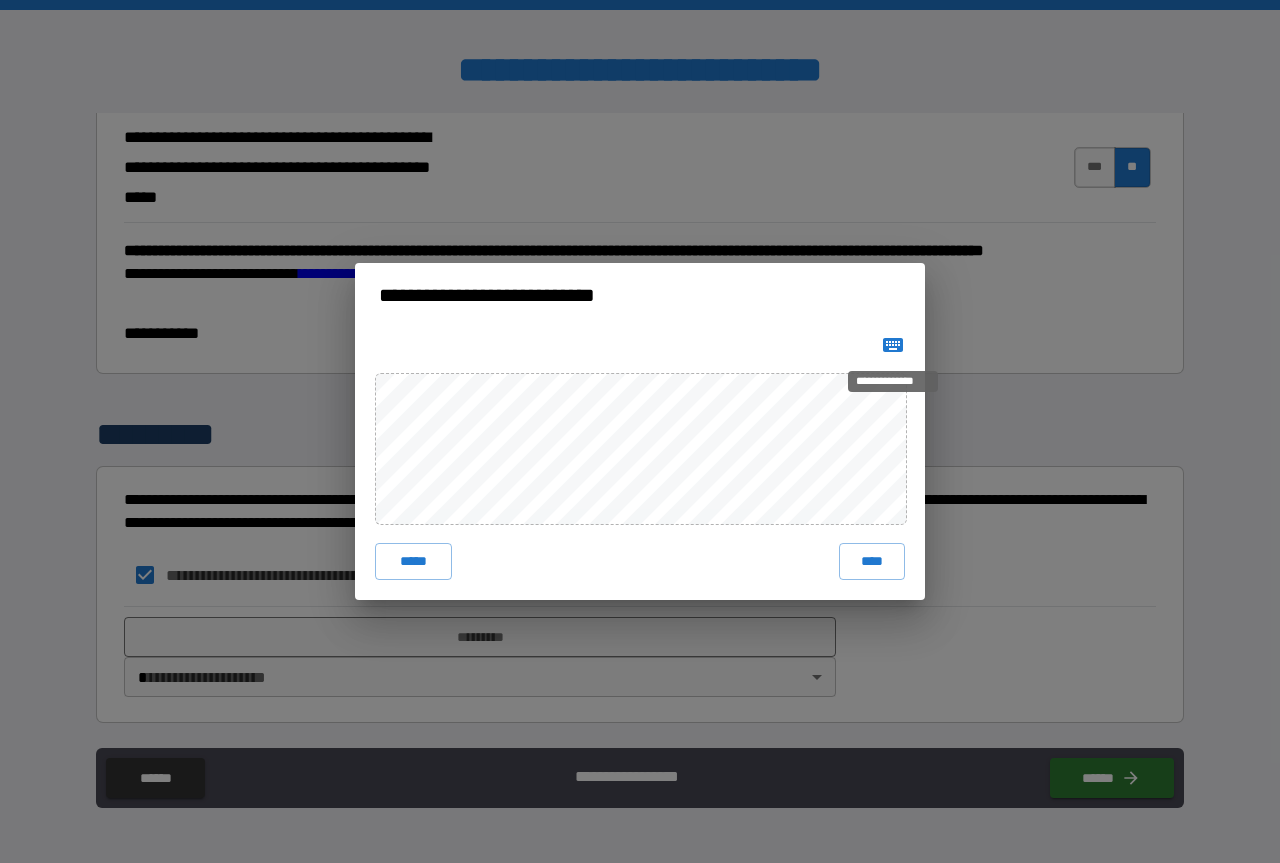 click 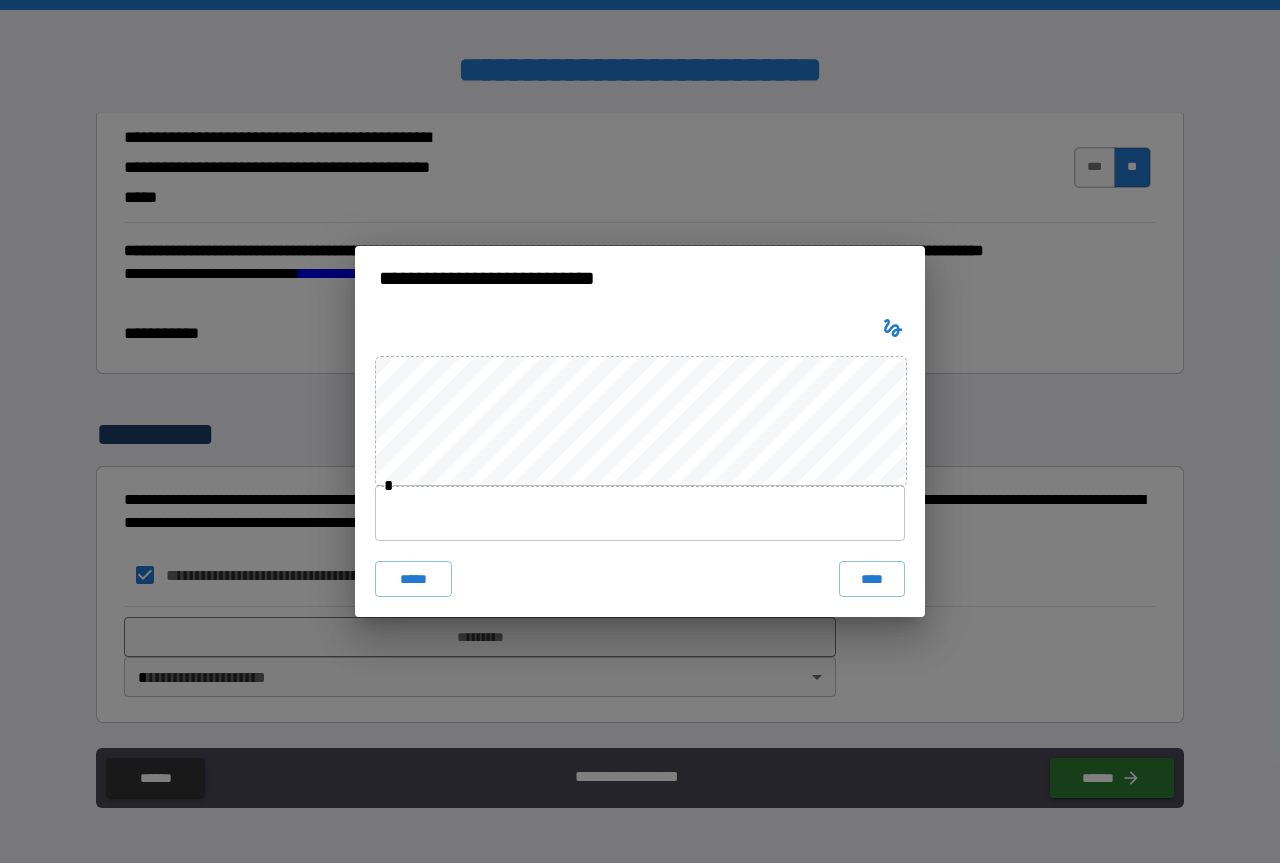 click 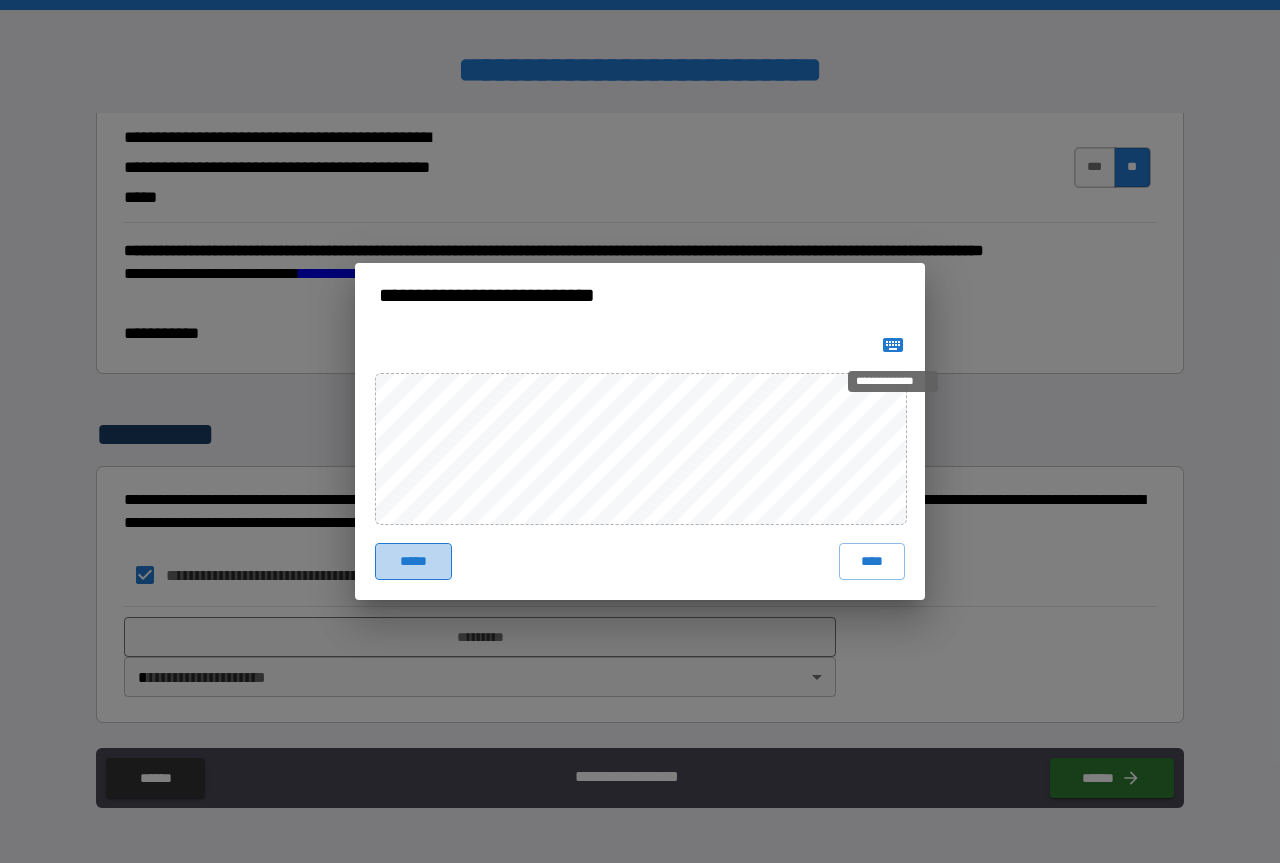 click on "*****" at bounding box center (413, 561) 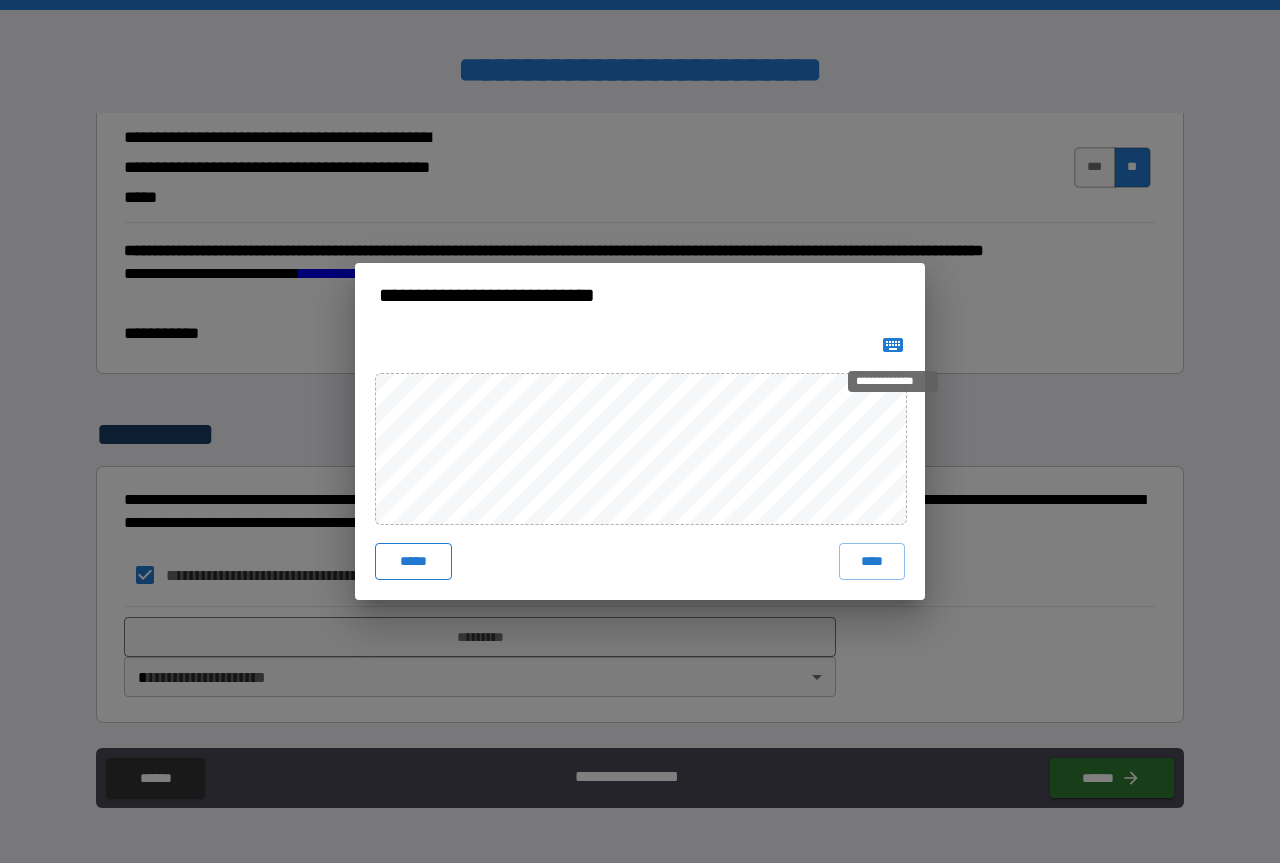 click on "*****" at bounding box center (413, 561) 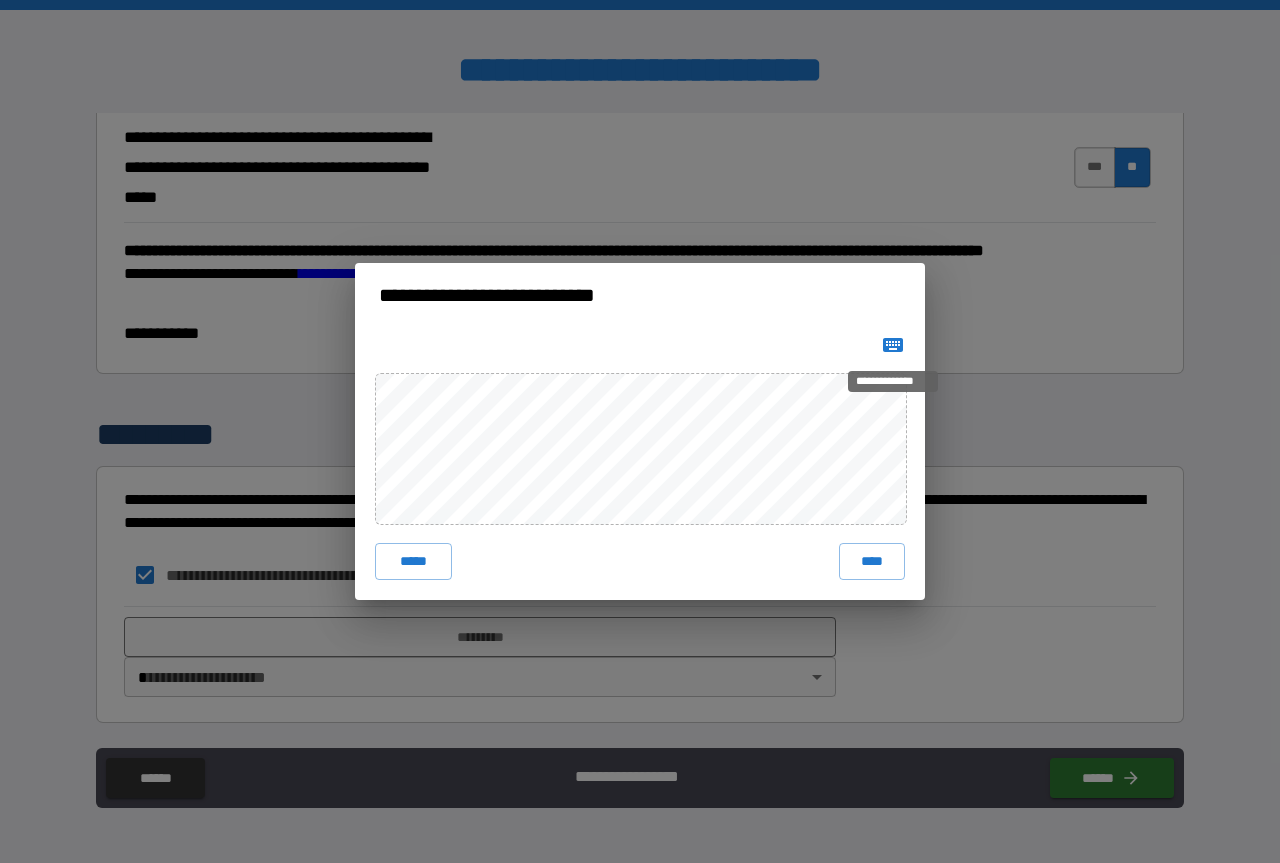 click on "**********" at bounding box center (640, 431) 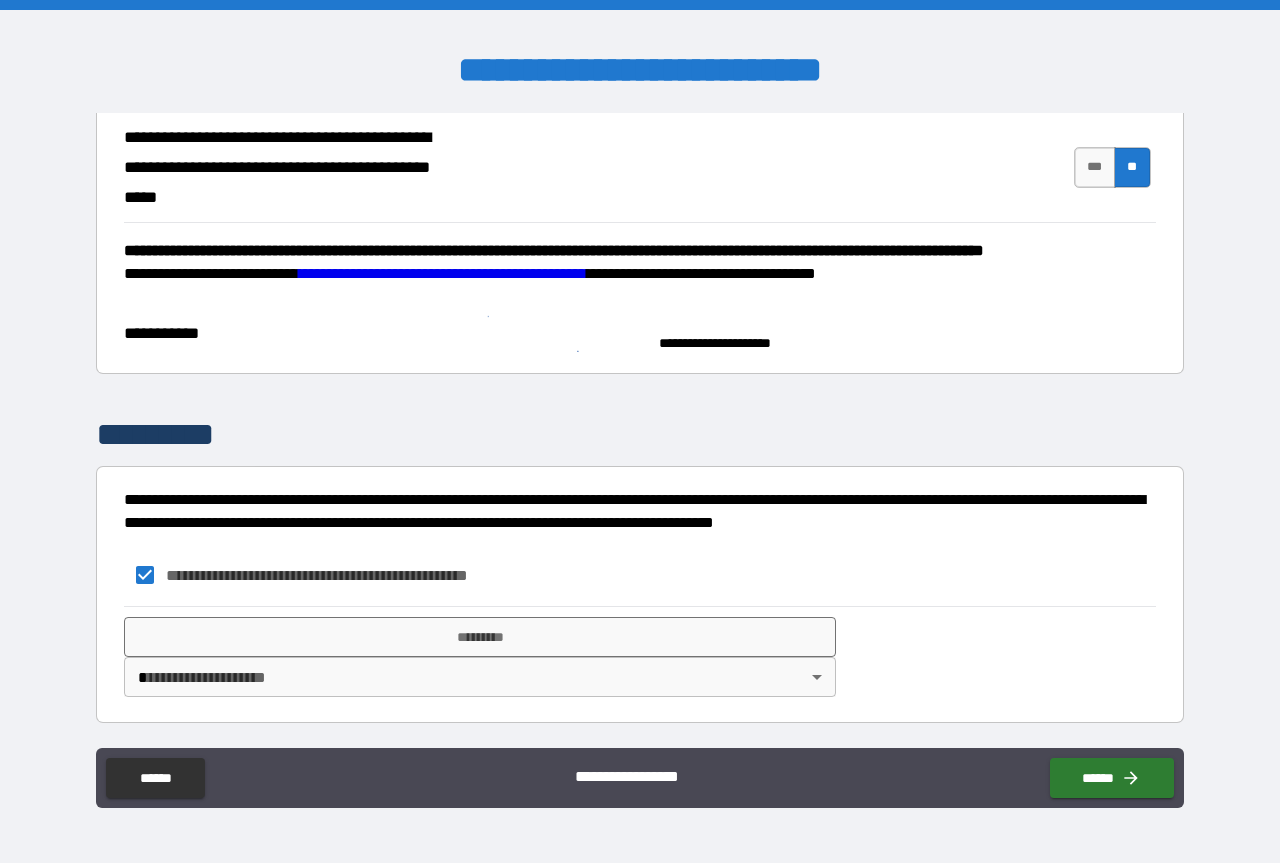 click on "**********" at bounding box center (640, 434) 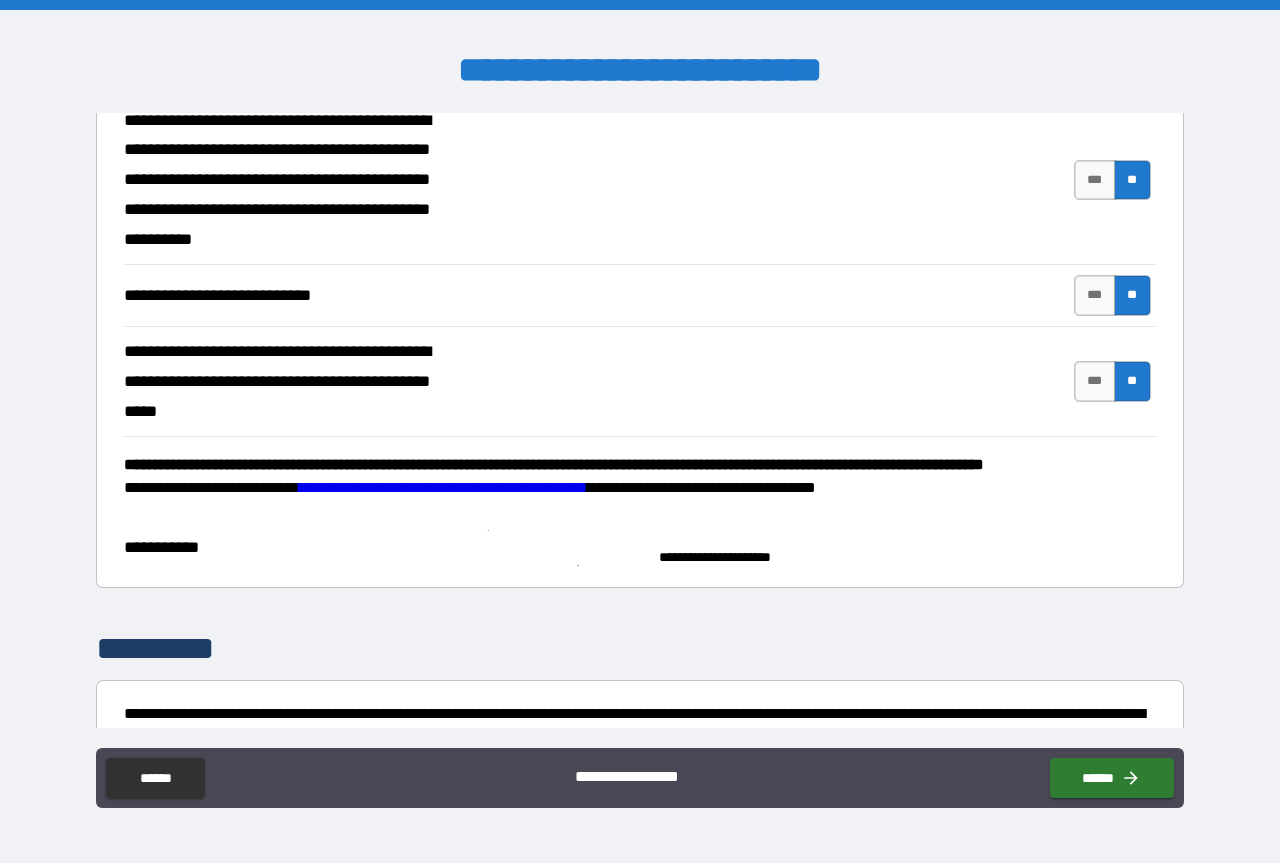 scroll, scrollTop: 791, scrollLeft: 0, axis: vertical 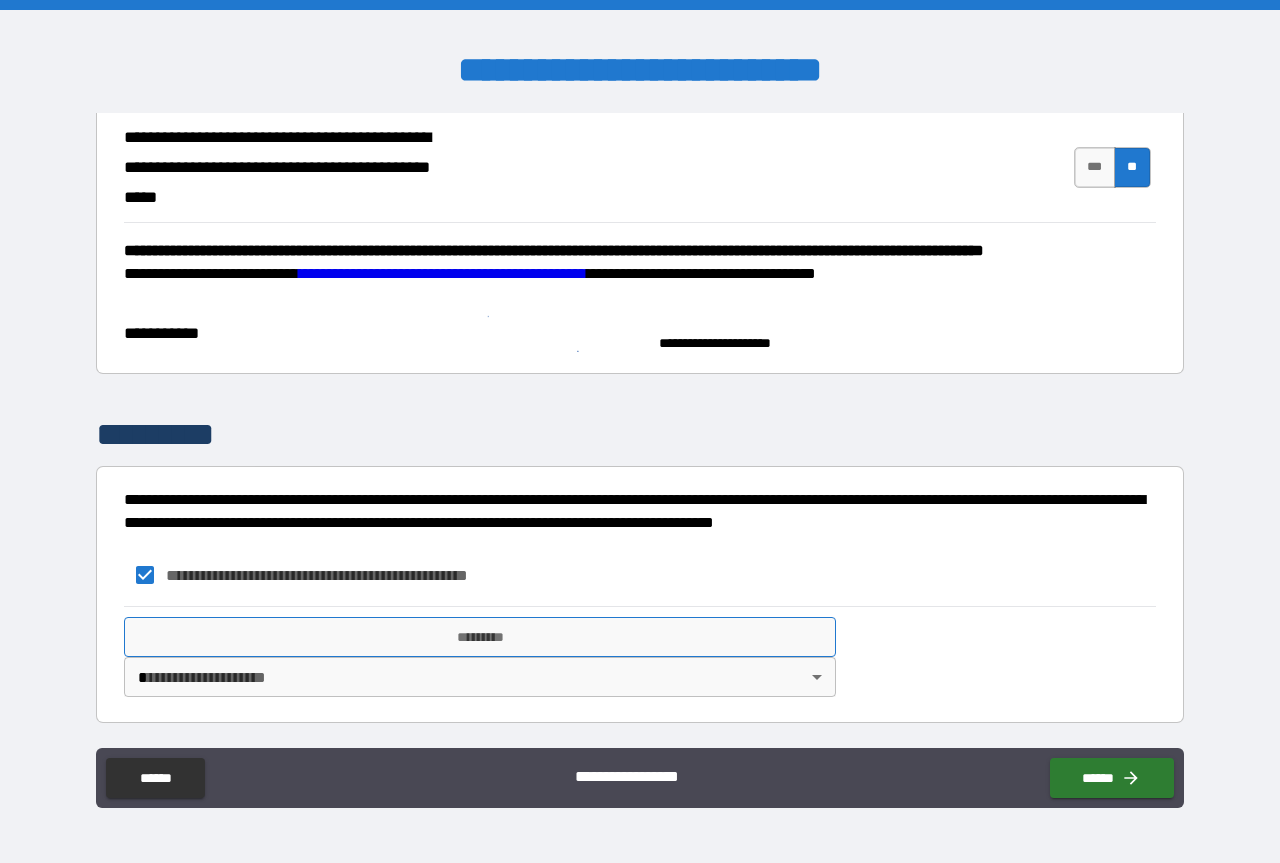 click on "*********" at bounding box center (480, 637) 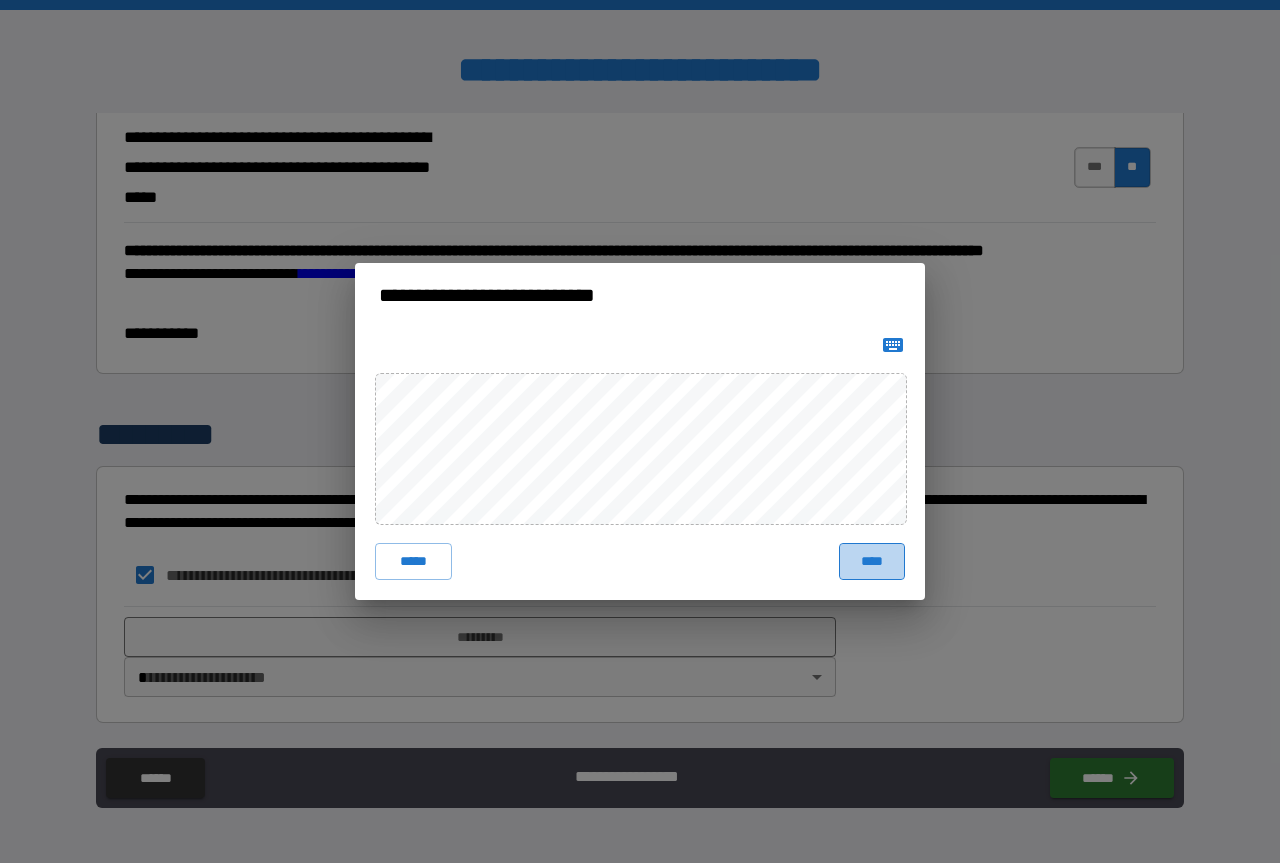 click on "****" at bounding box center [872, 561] 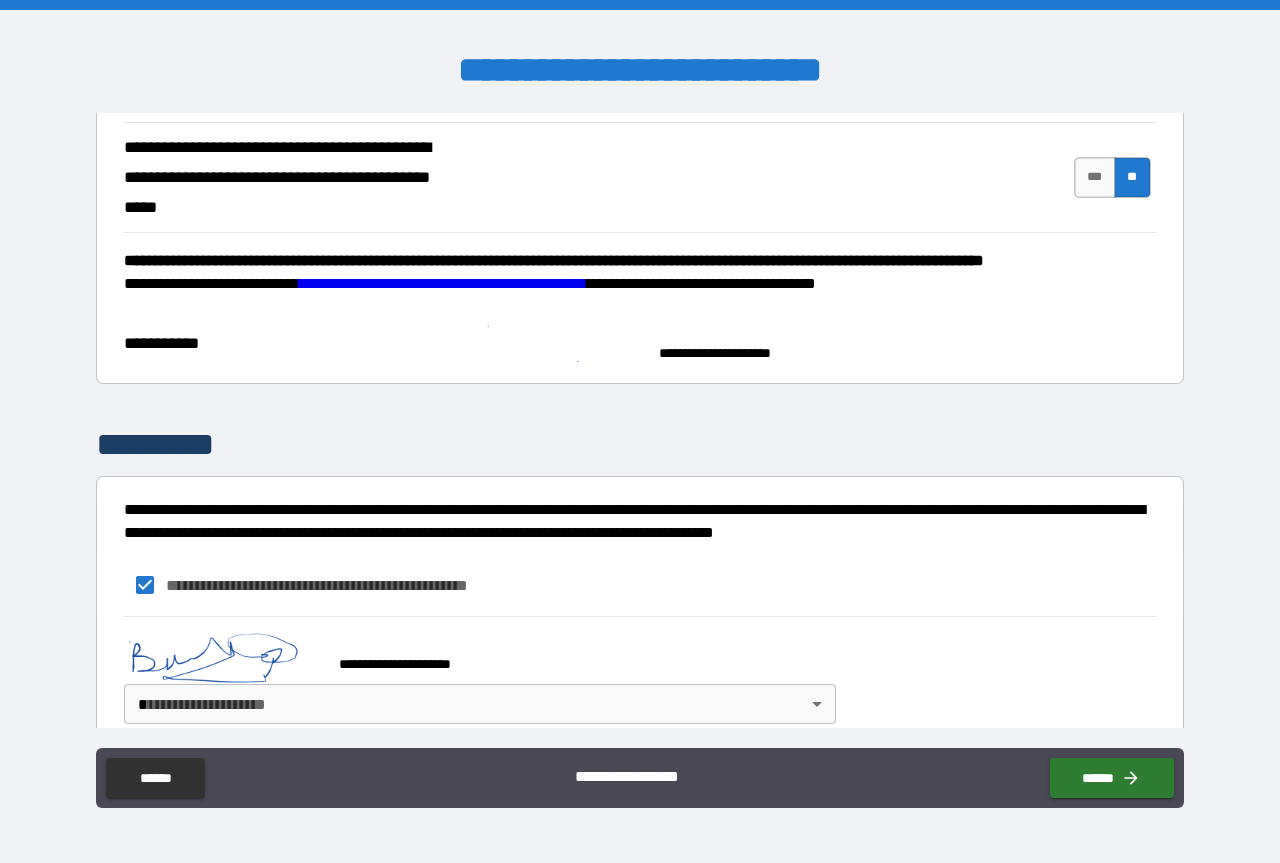 click on "**********" at bounding box center [279, 344] 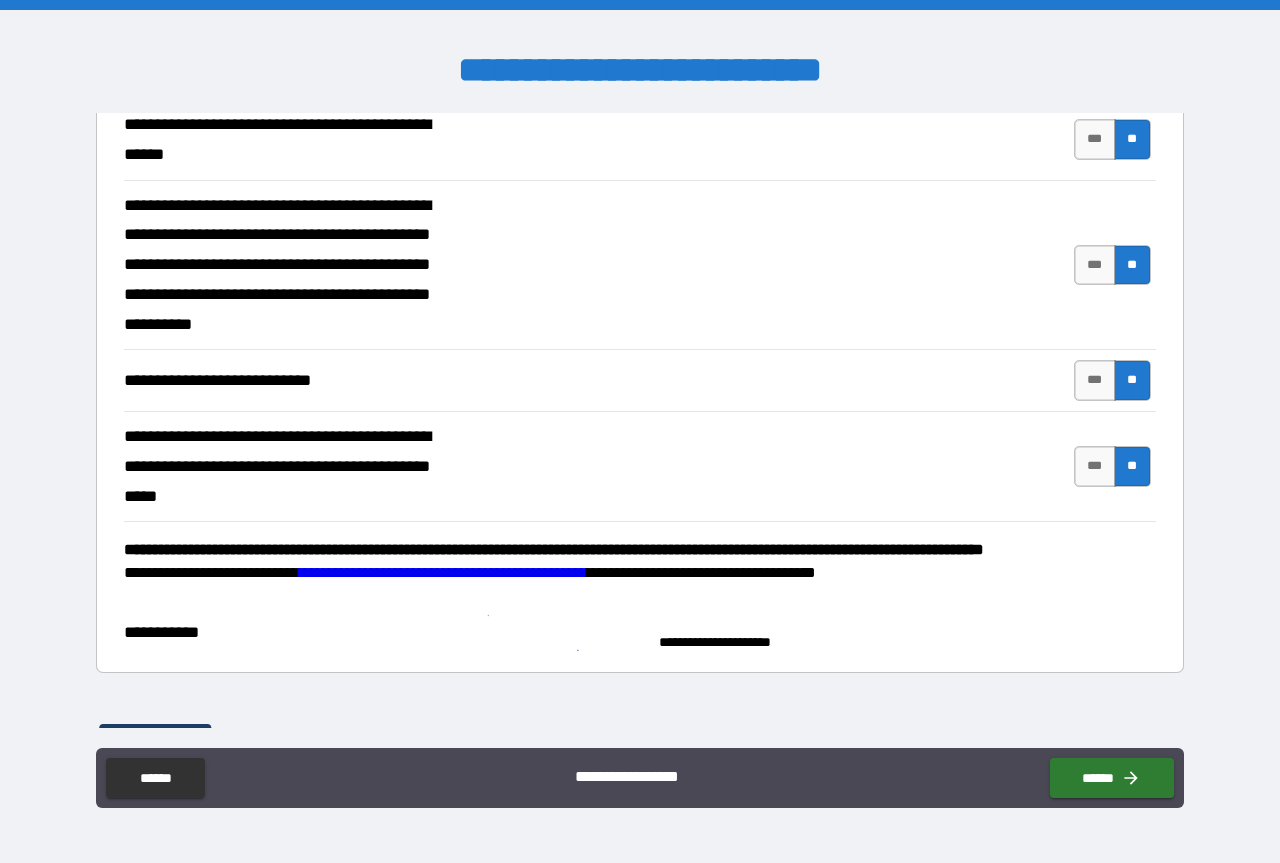 scroll, scrollTop: 483, scrollLeft: 0, axis: vertical 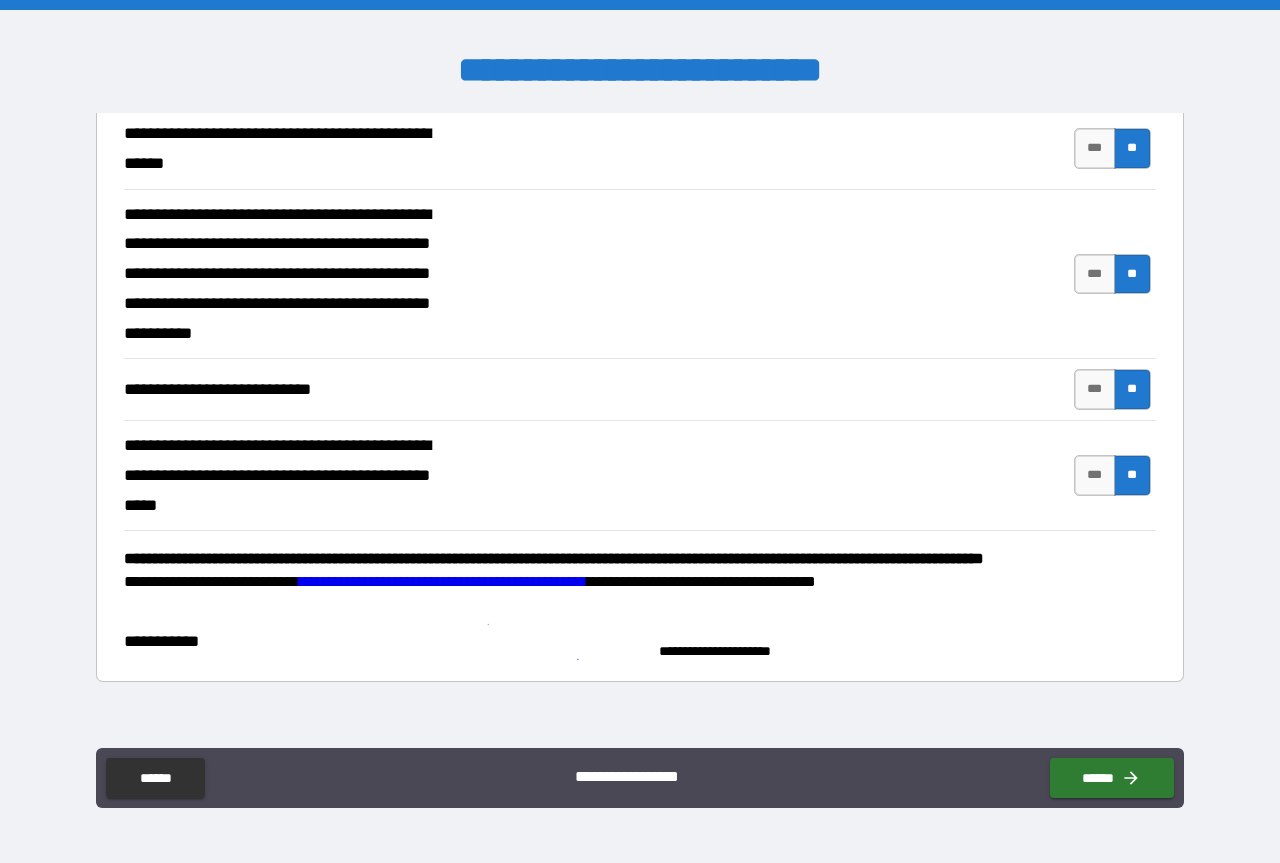 click on "**********" at bounding box center [279, 642] 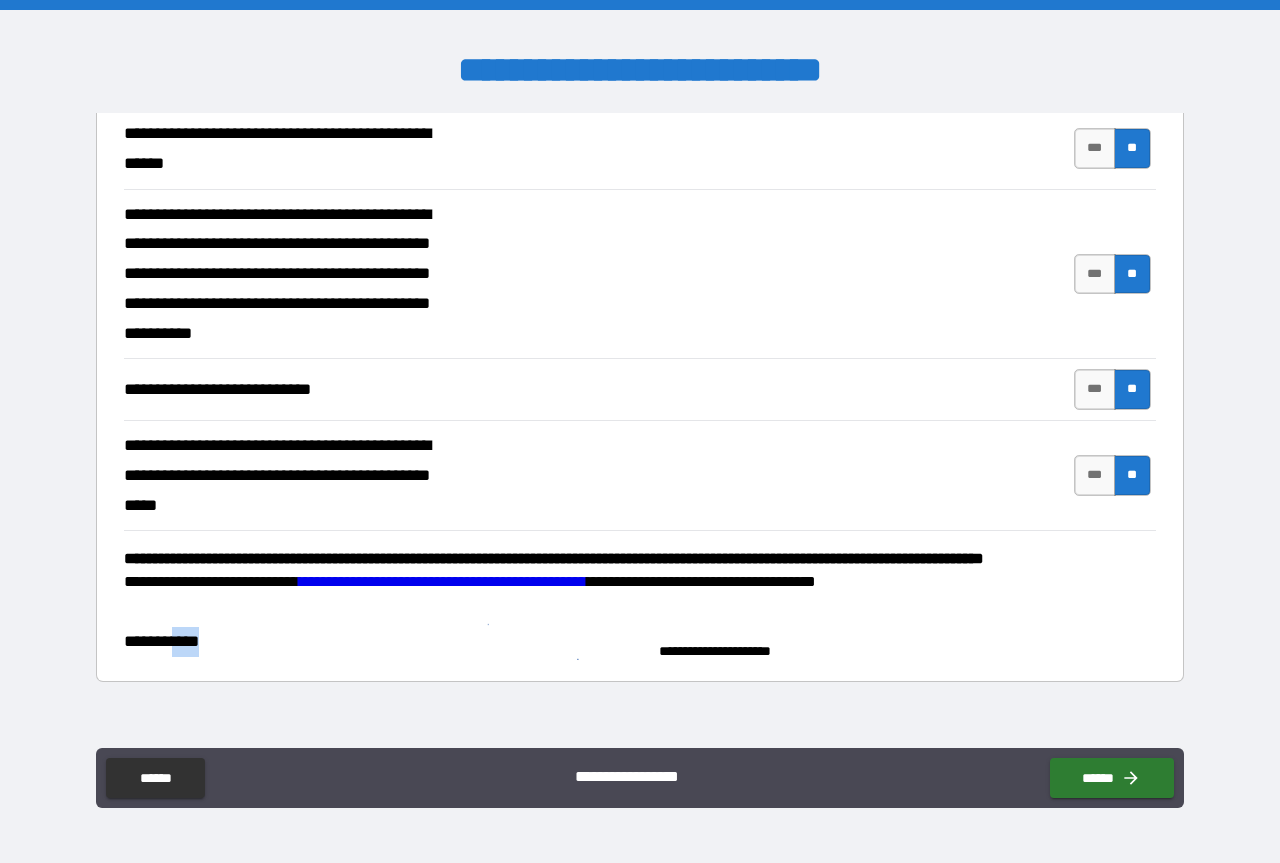 click on "**********" at bounding box center [279, 642] 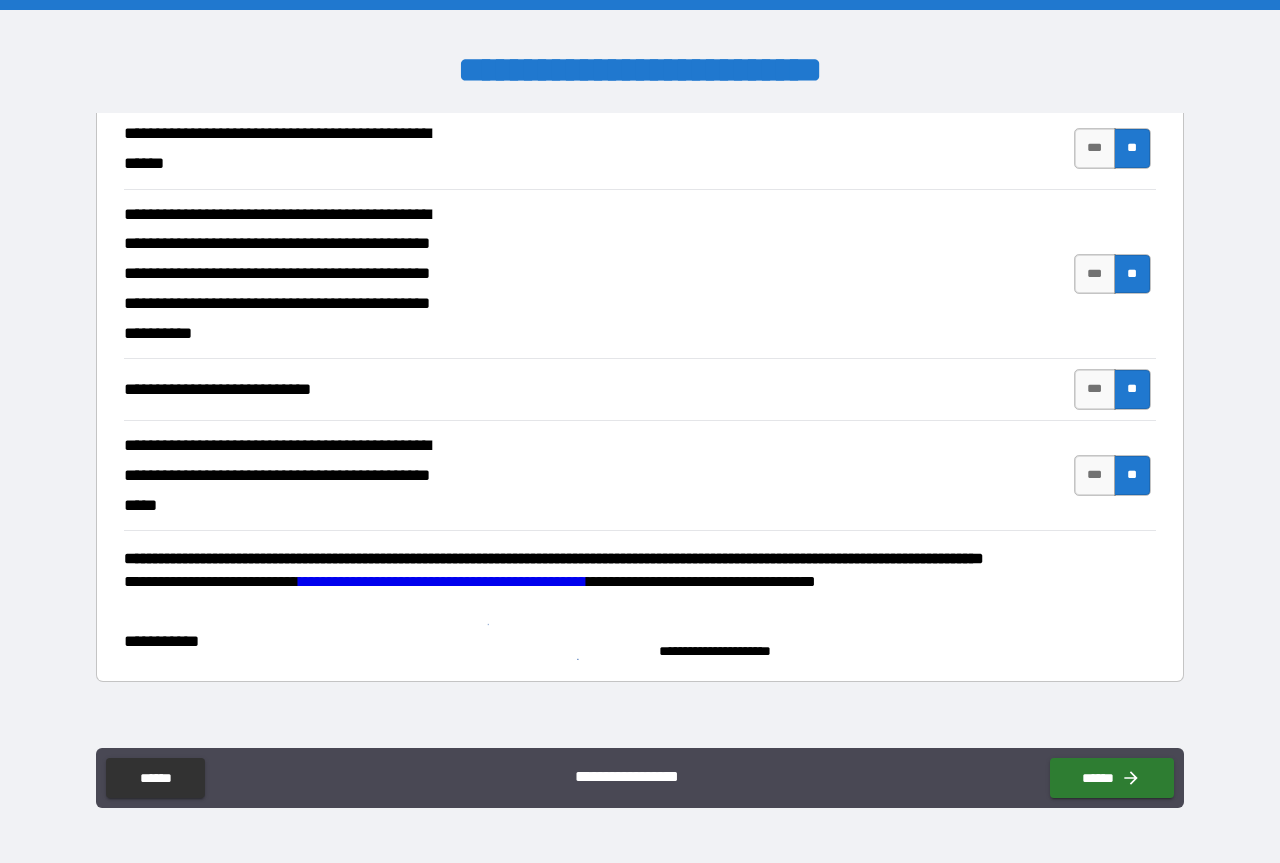 click on "**********" at bounding box center (279, 642) 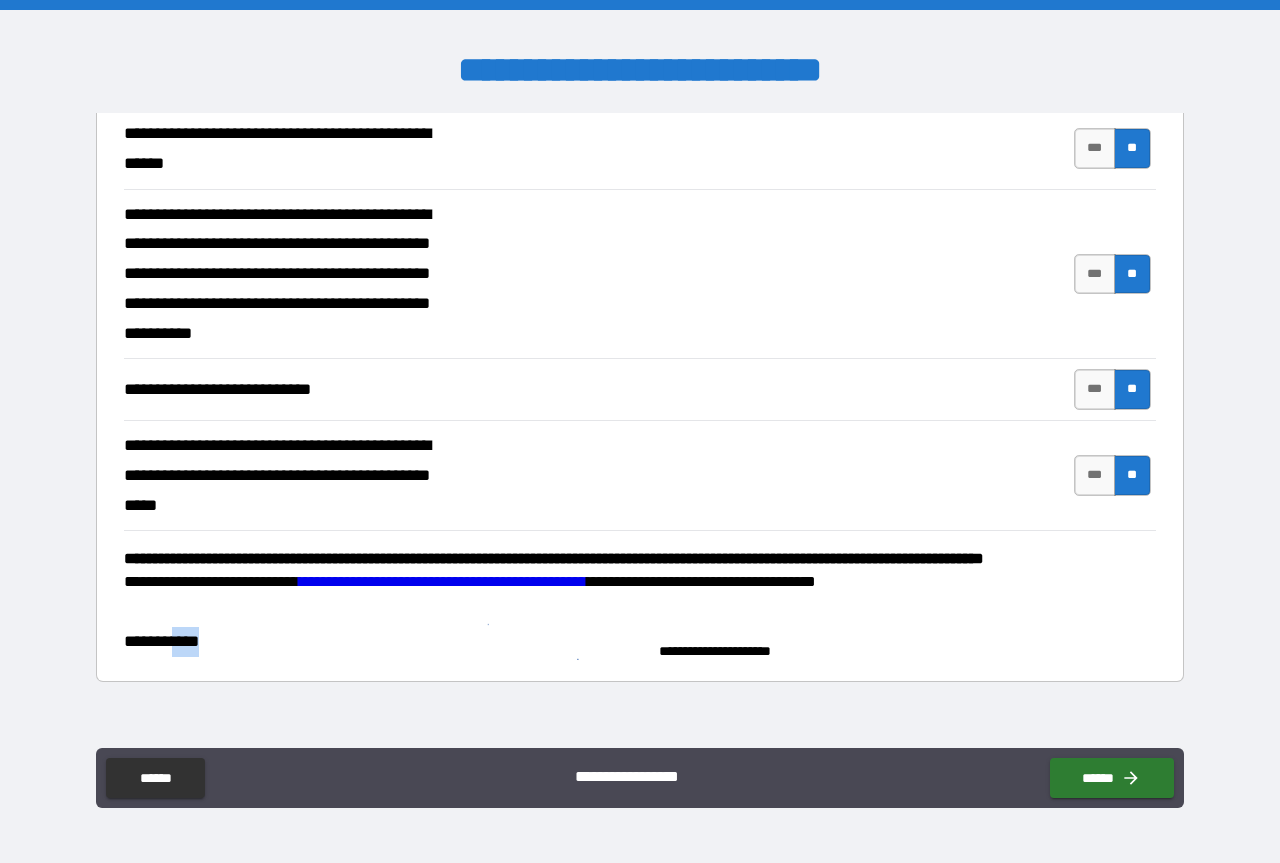 click on "**********" at bounding box center (279, 642) 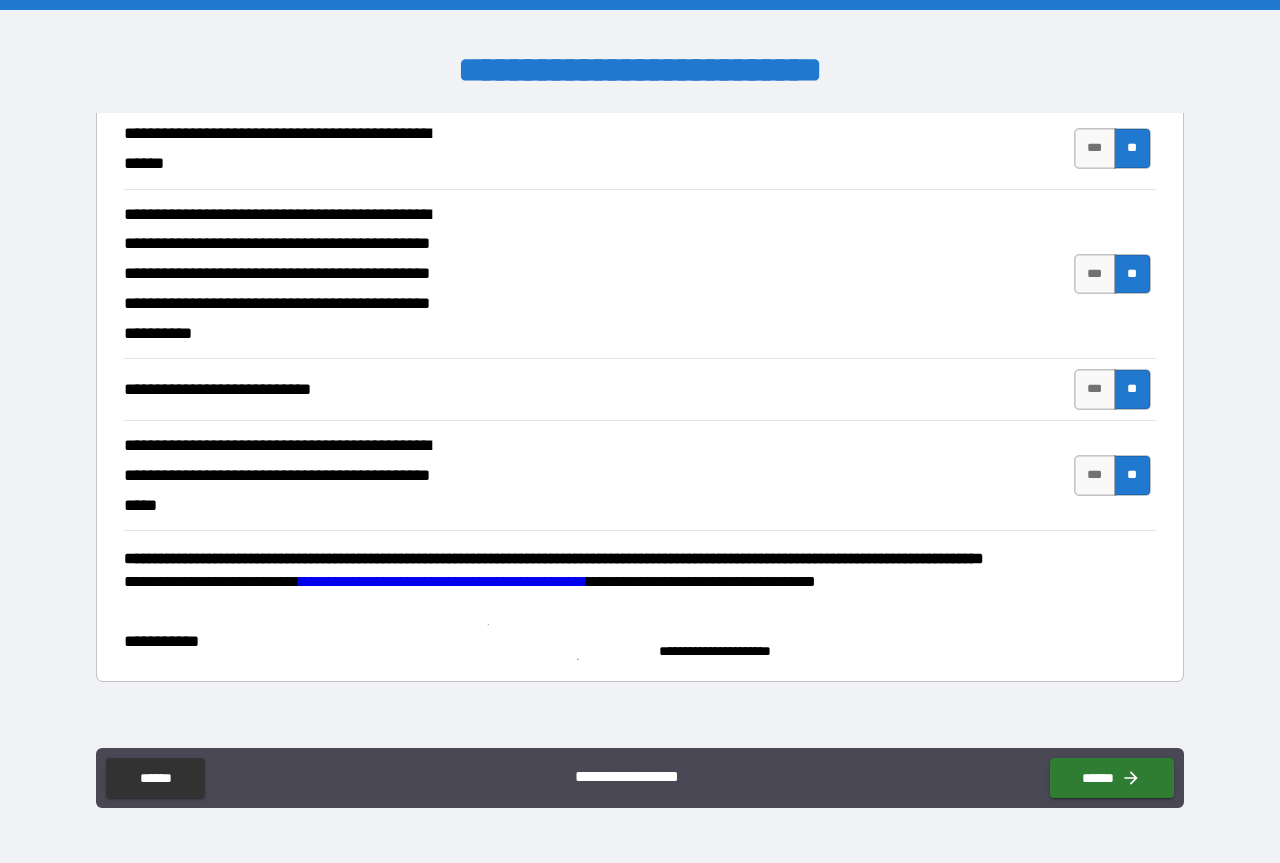 click on "**********" at bounding box center (279, 642) 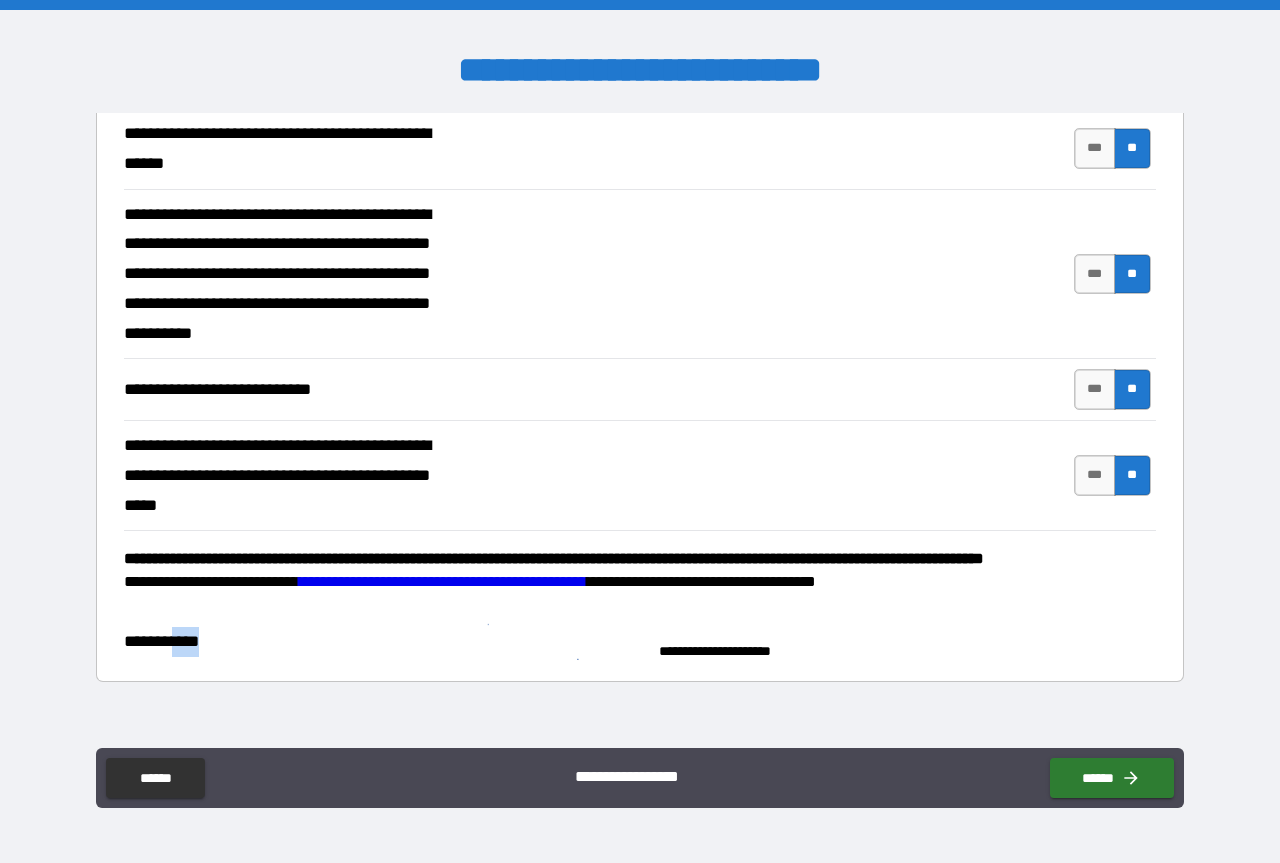 click on "**********" at bounding box center [279, 642] 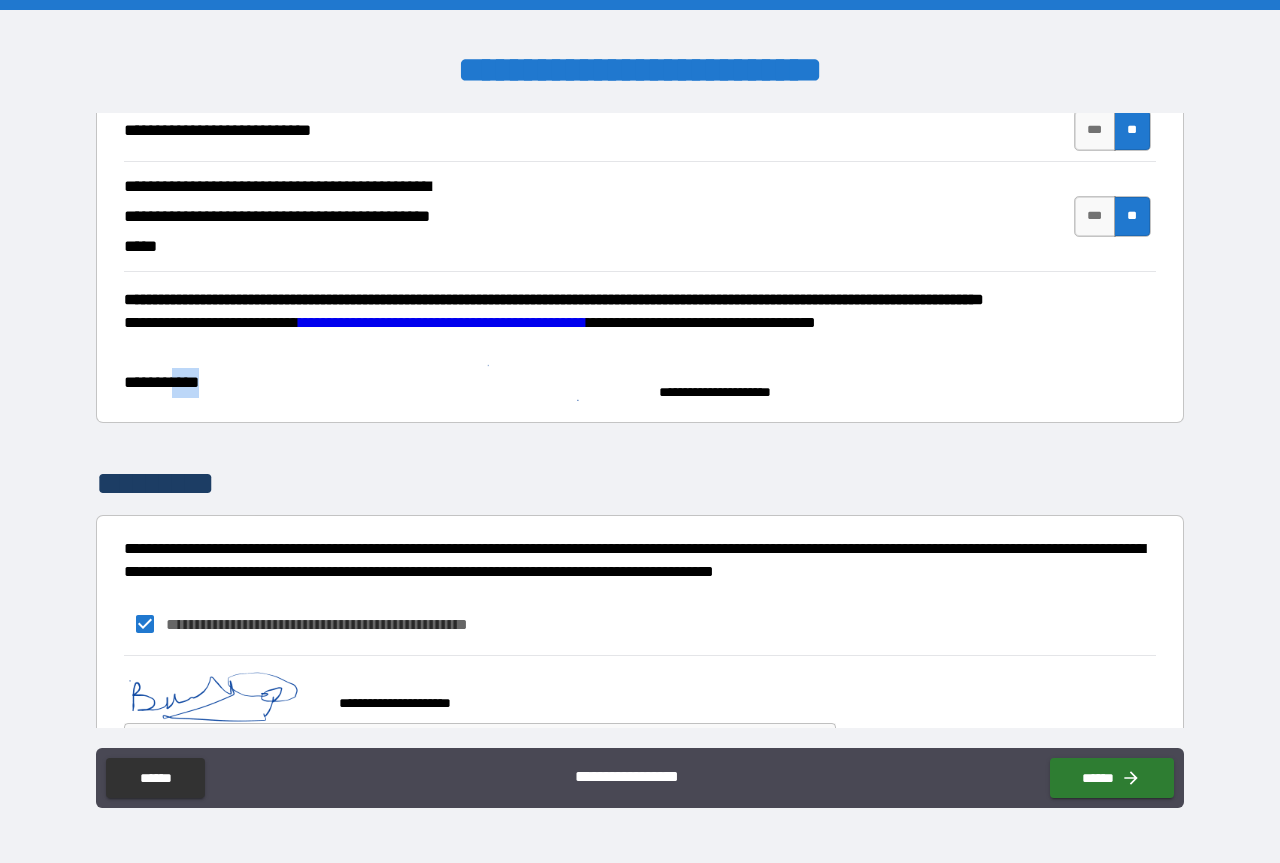 scroll, scrollTop: 808, scrollLeft: 0, axis: vertical 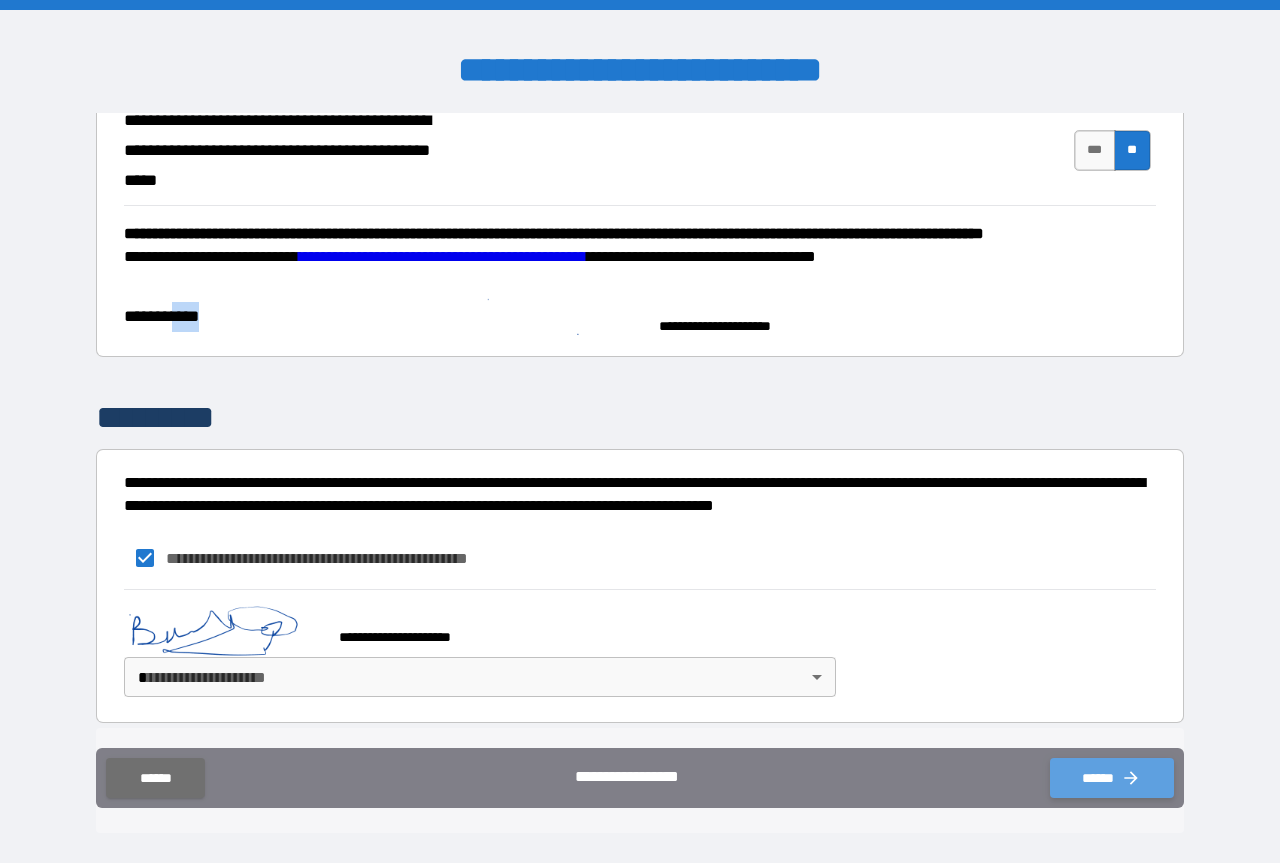 click on "******" at bounding box center [1112, 778] 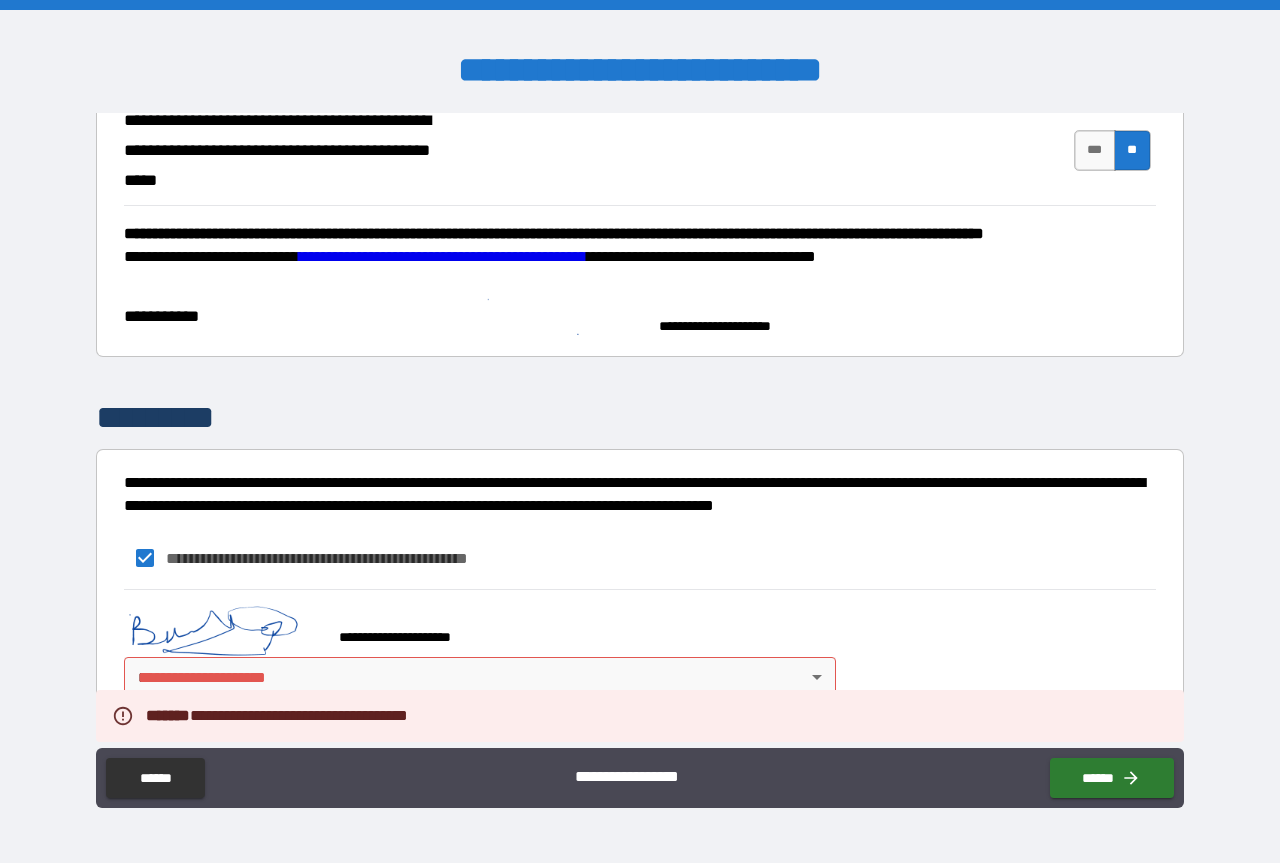 click on "**********" at bounding box center [279, 317] 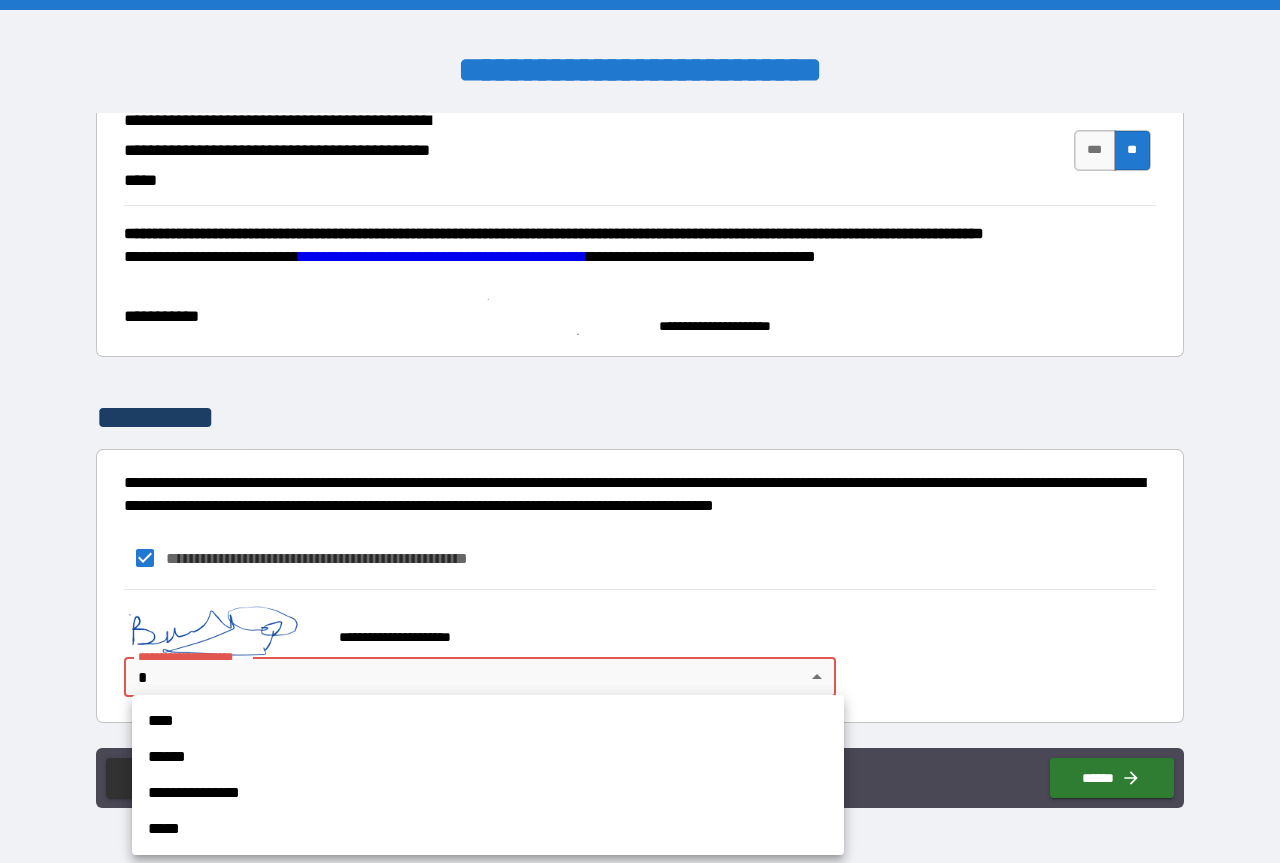 click on "**********" at bounding box center [640, 431] 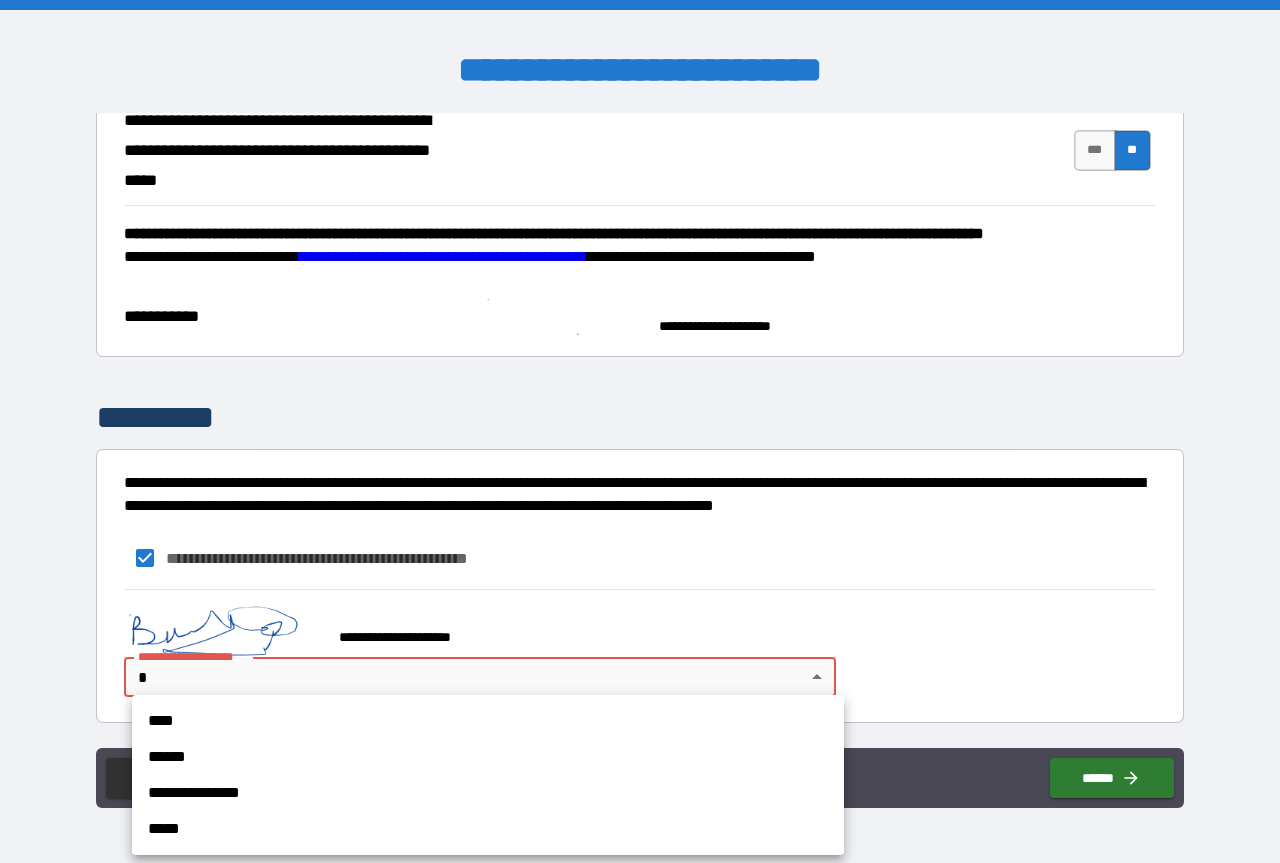 click on "****" at bounding box center (488, 721) 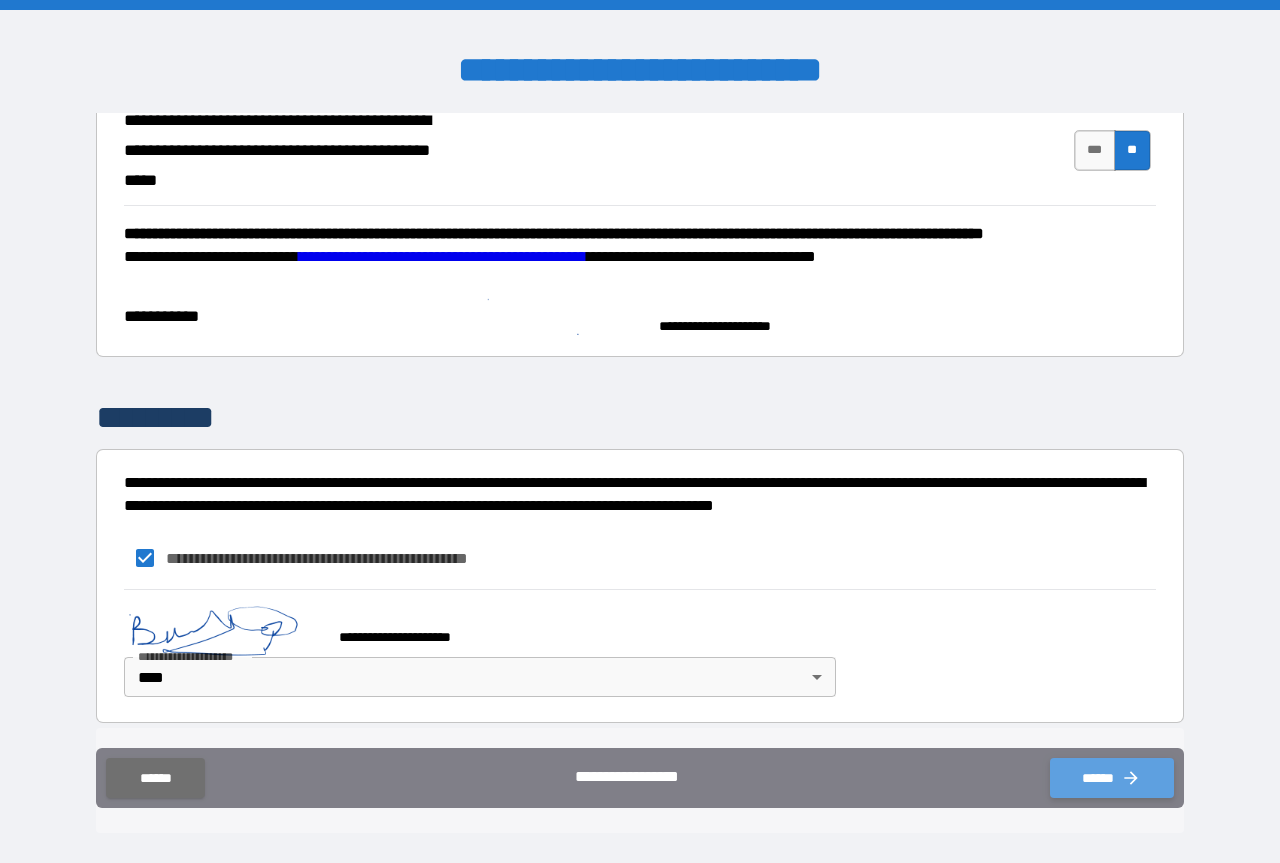 click on "******" at bounding box center (1112, 778) 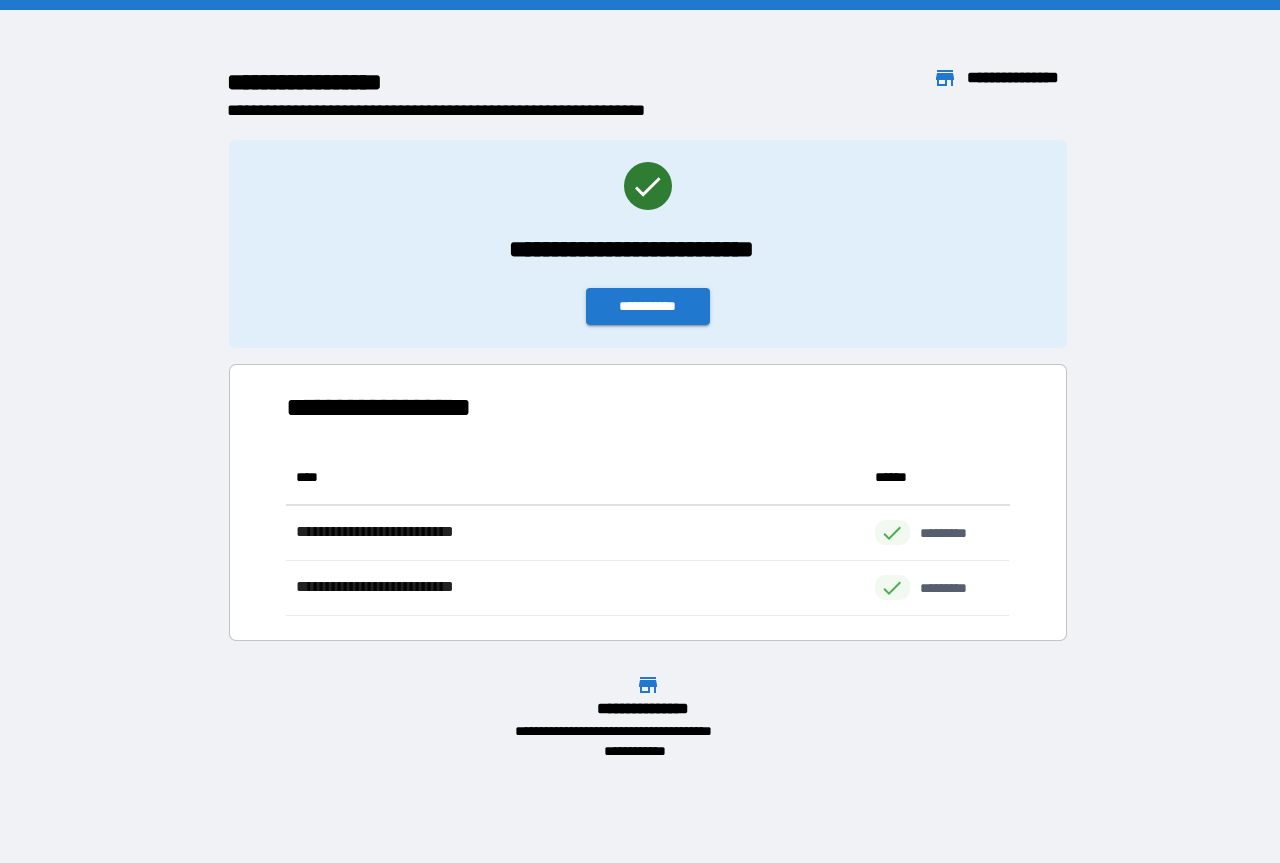 scroll, scrollTop: 1, scrollLeft: 0, axis: vertical 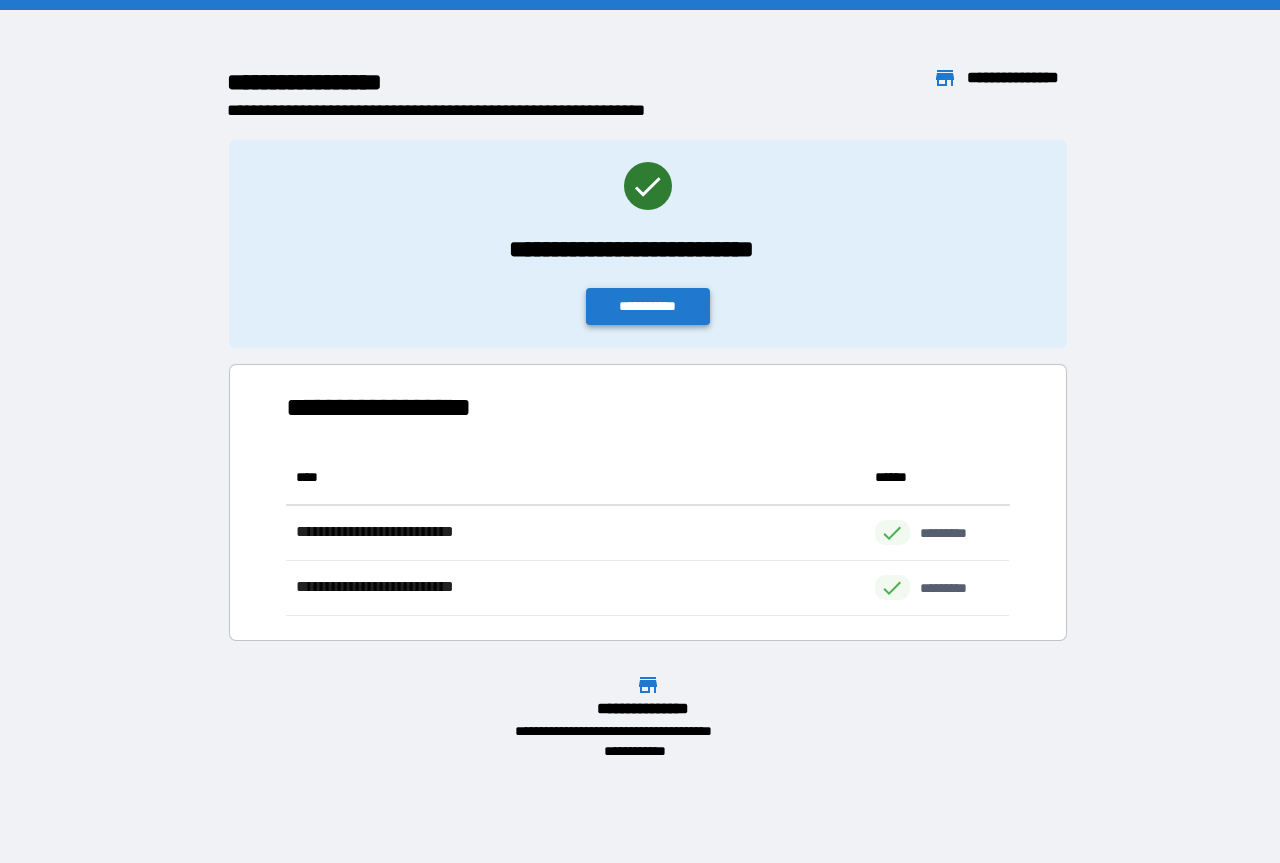 click on "**********" at bounding box center (648, 306) 